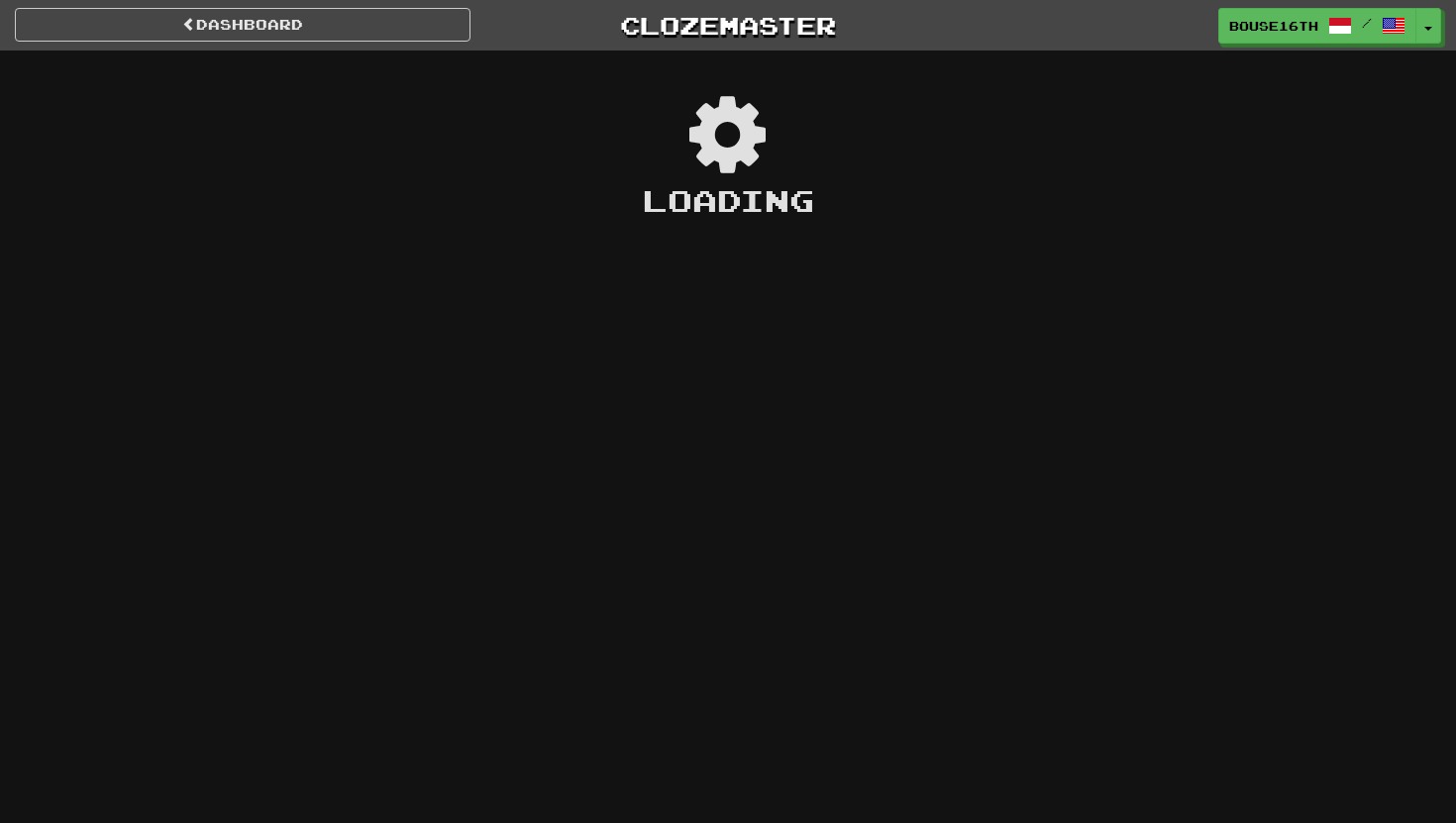scroll, scrollTop: 0, scrollLeft: 0, axis: both 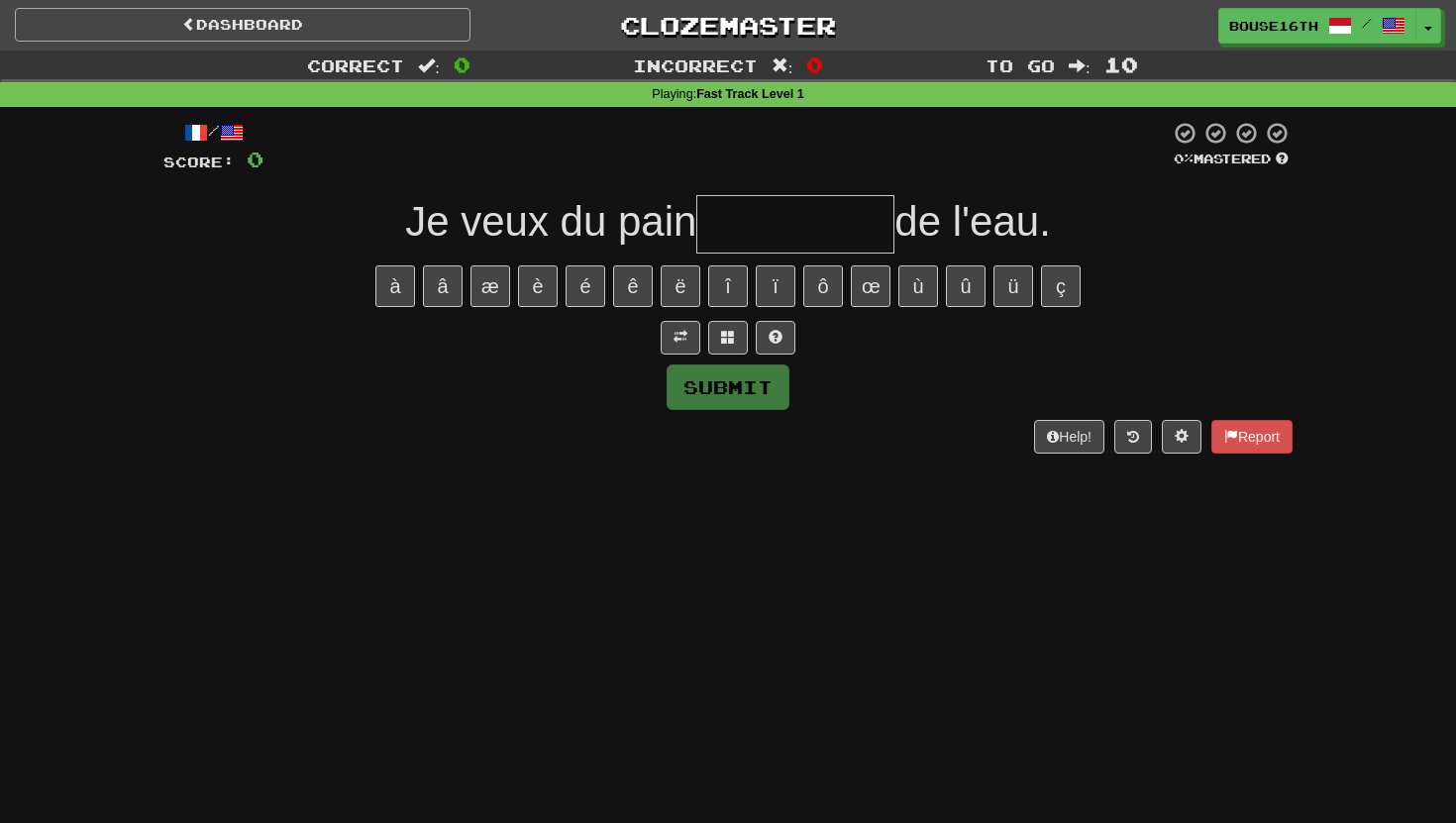 click on "Dashboard" at bounding box center (243, 25) 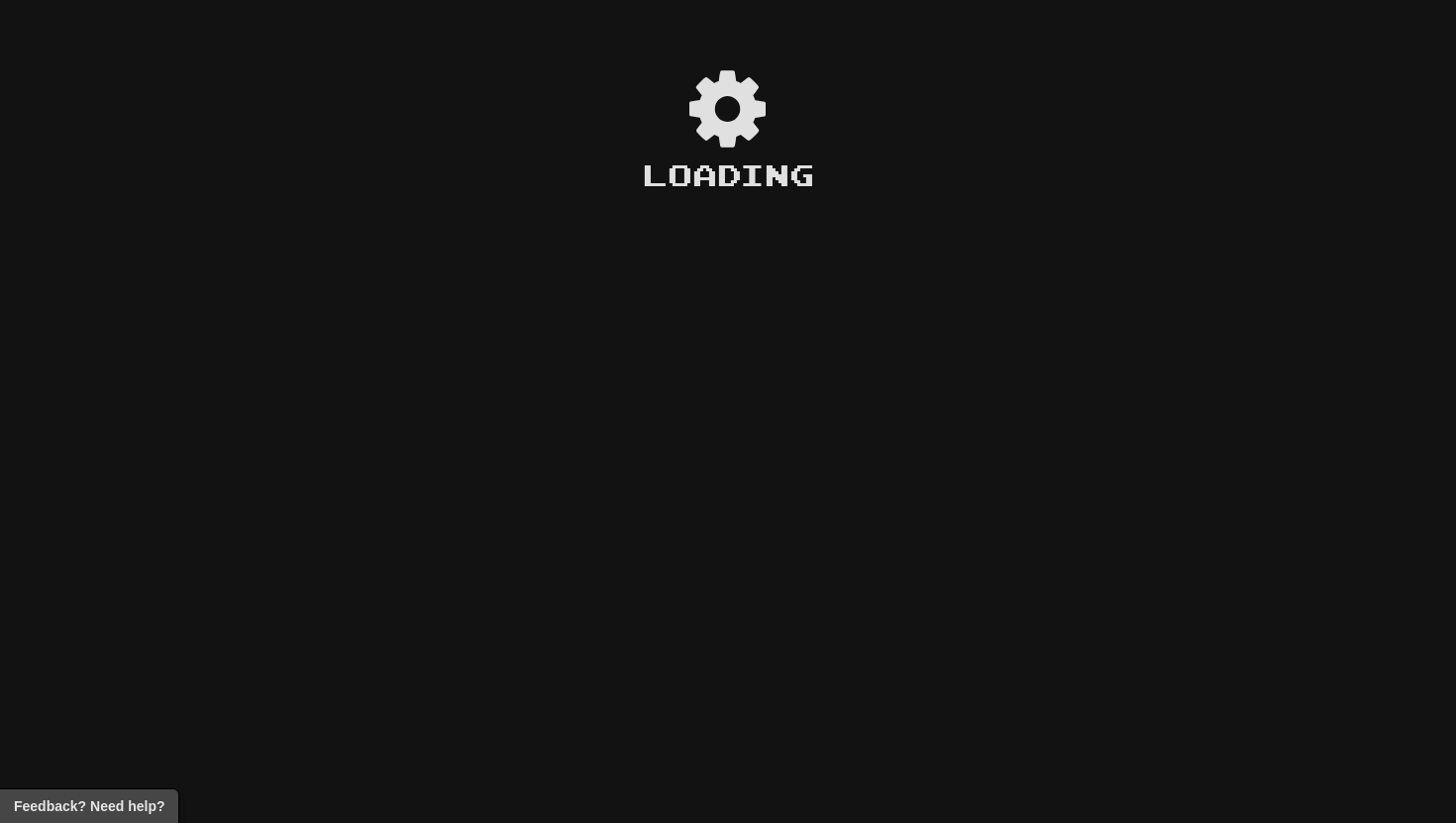 scroll, scrollTop: 0, scrollLeft: 0, axis: both 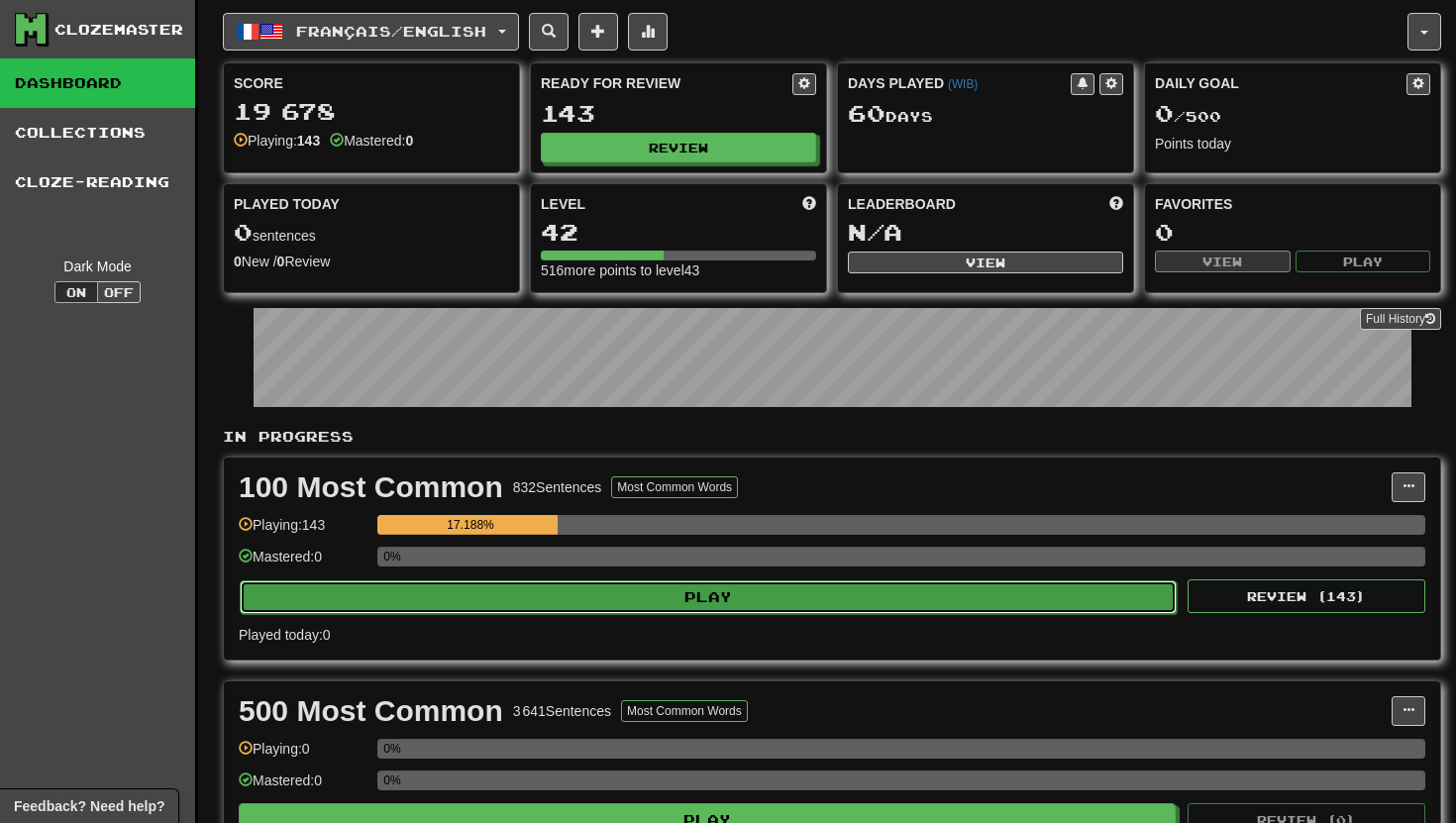 click on "Play" at bounding box center [708, 597] 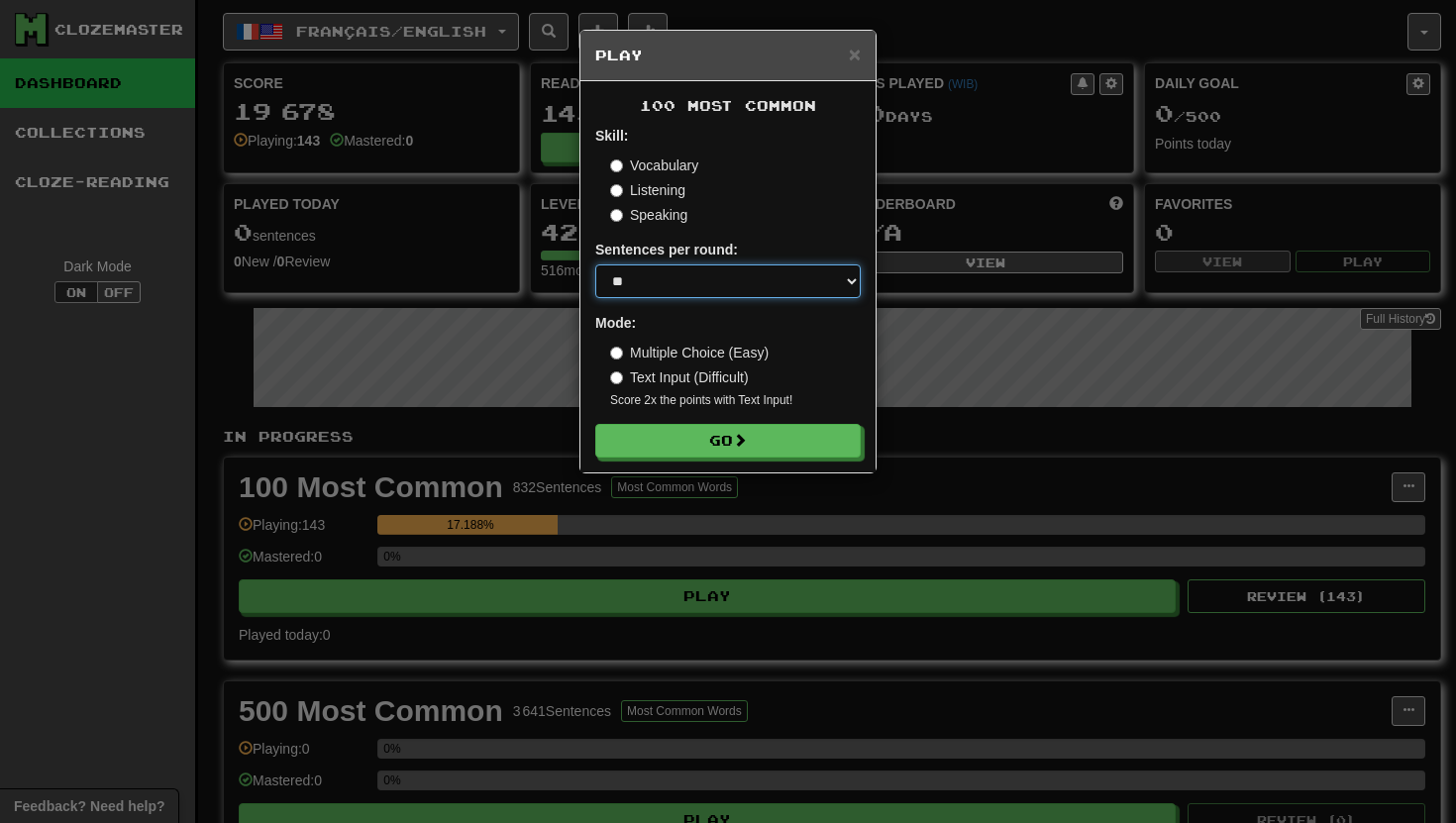 click on "* ** ** ** ** ** *** ********" at bounding box center (728, 281) 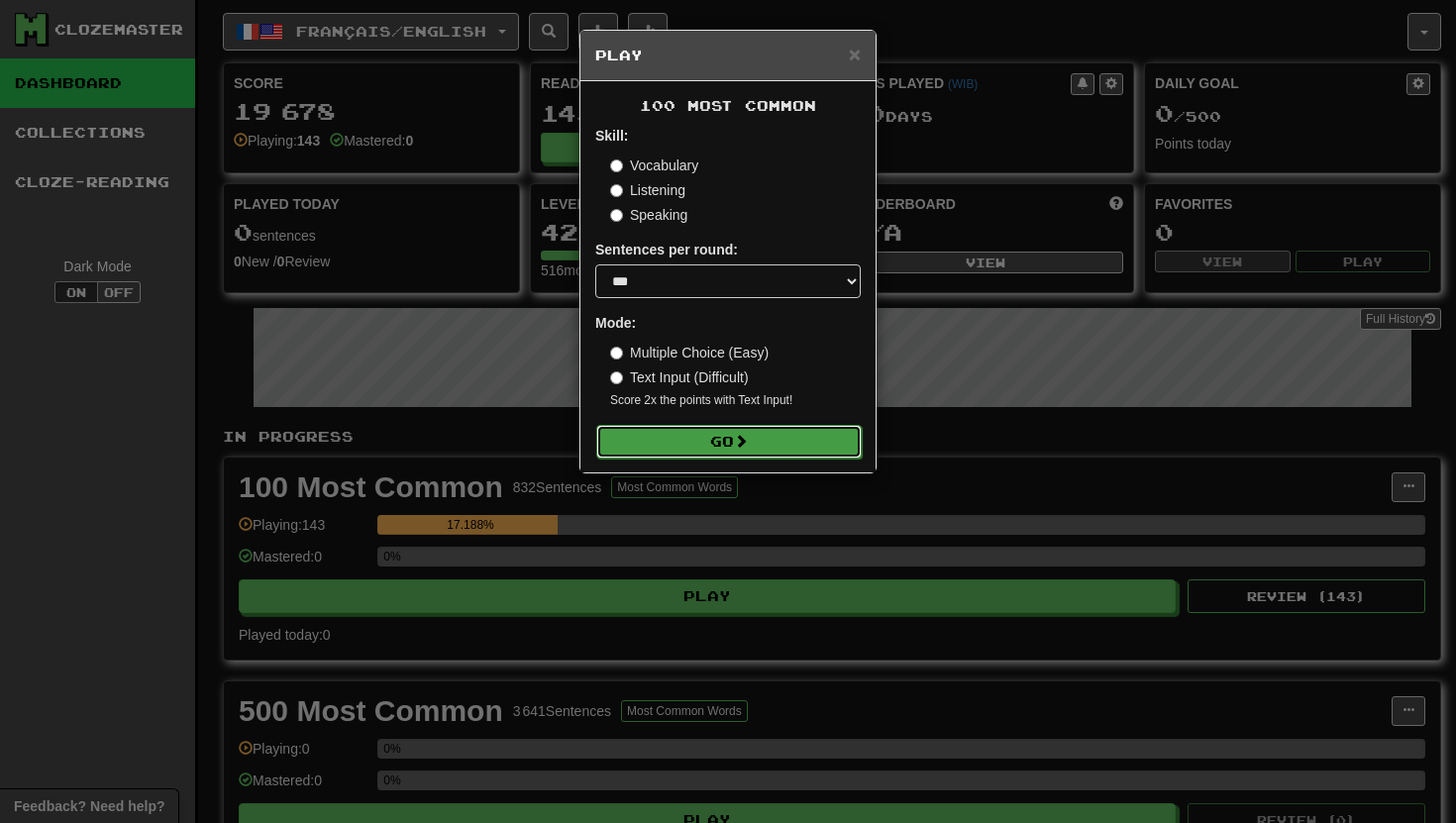 click on "Go" at bounding box center [729, 442] 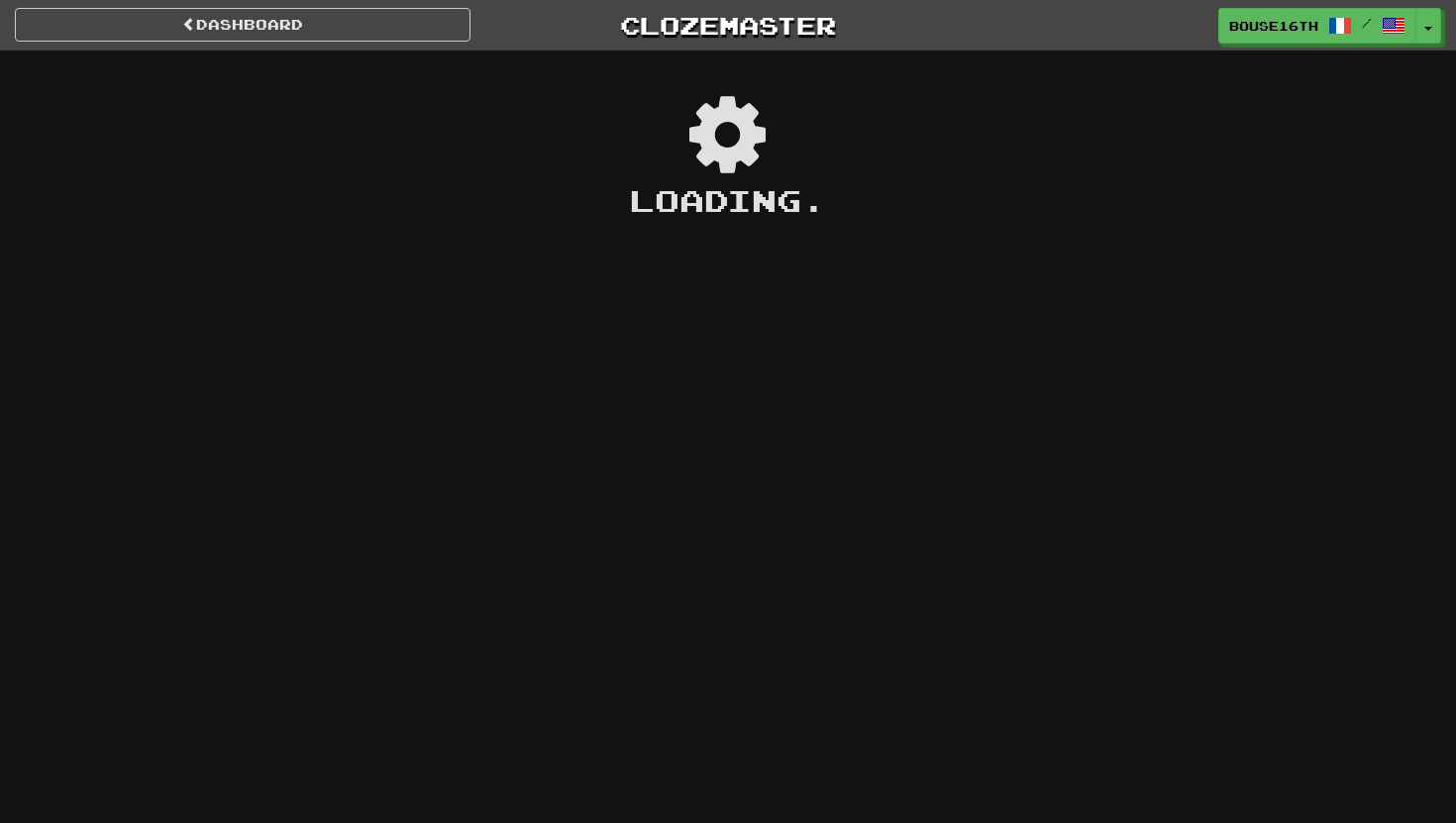 scroll, scrollTop: 0, scrollLeft: 0, axis: both 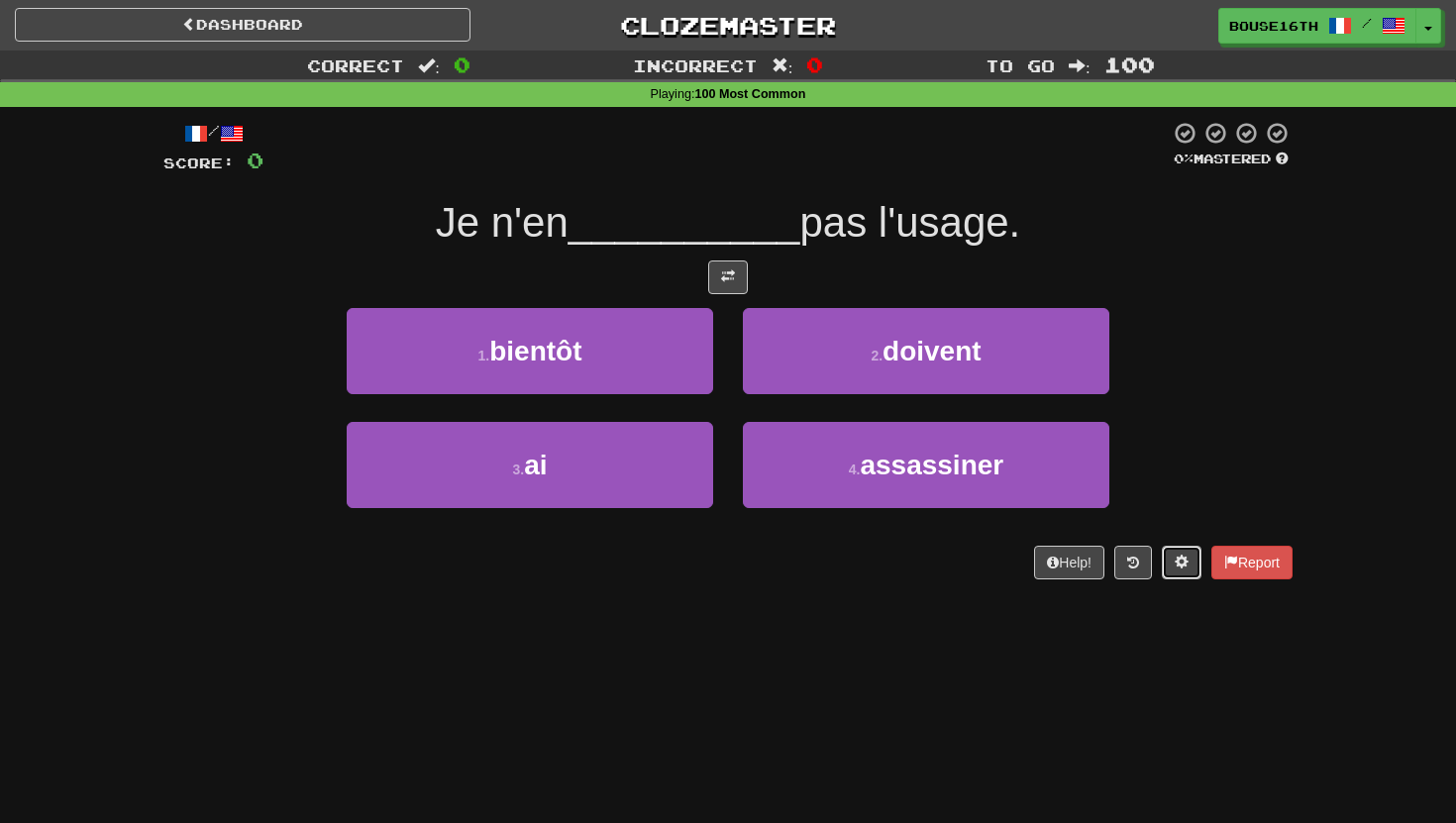 click at bounding box center [1182, 563] 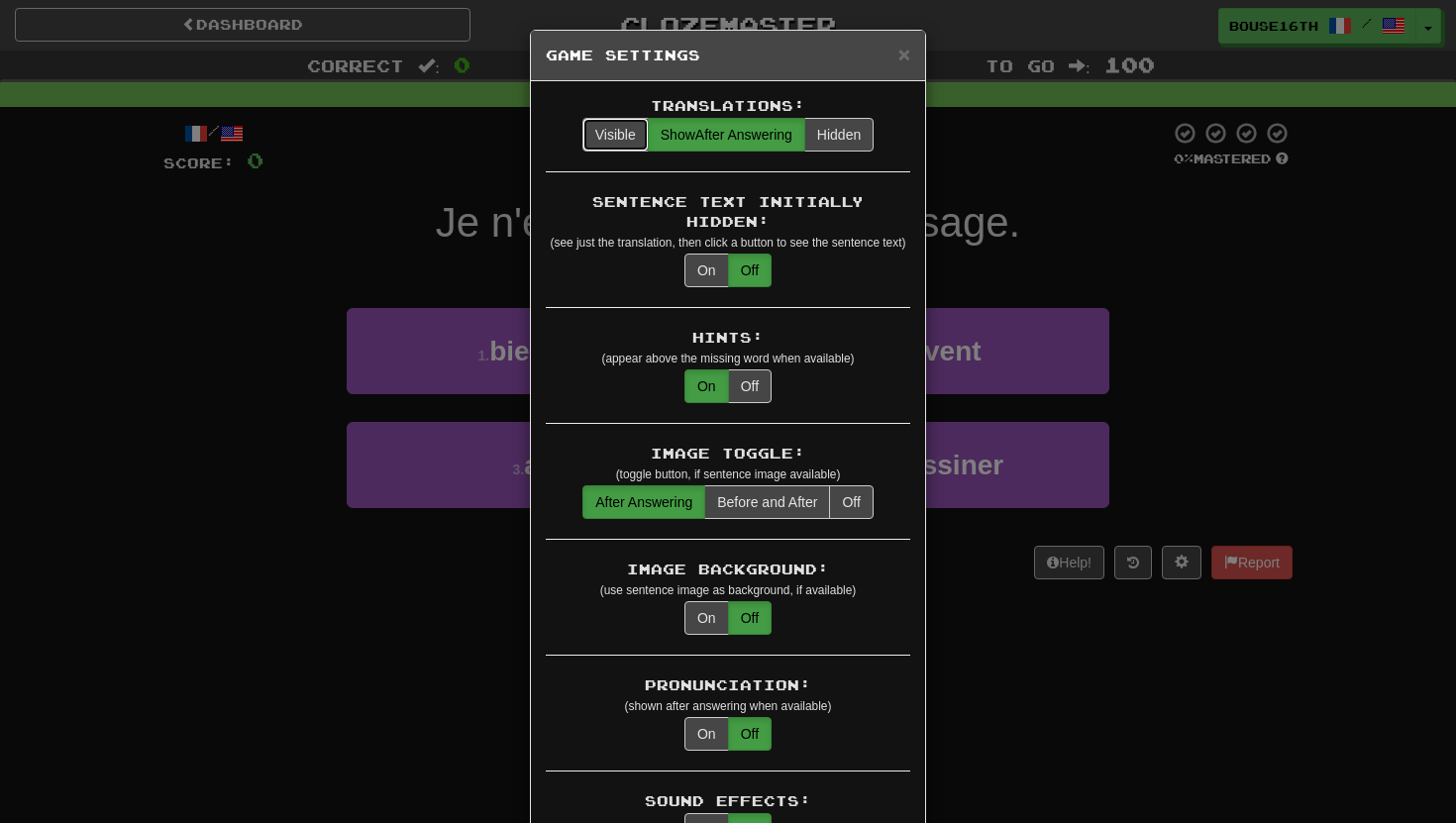 click on "Visible" at bounding box center [615, 135] 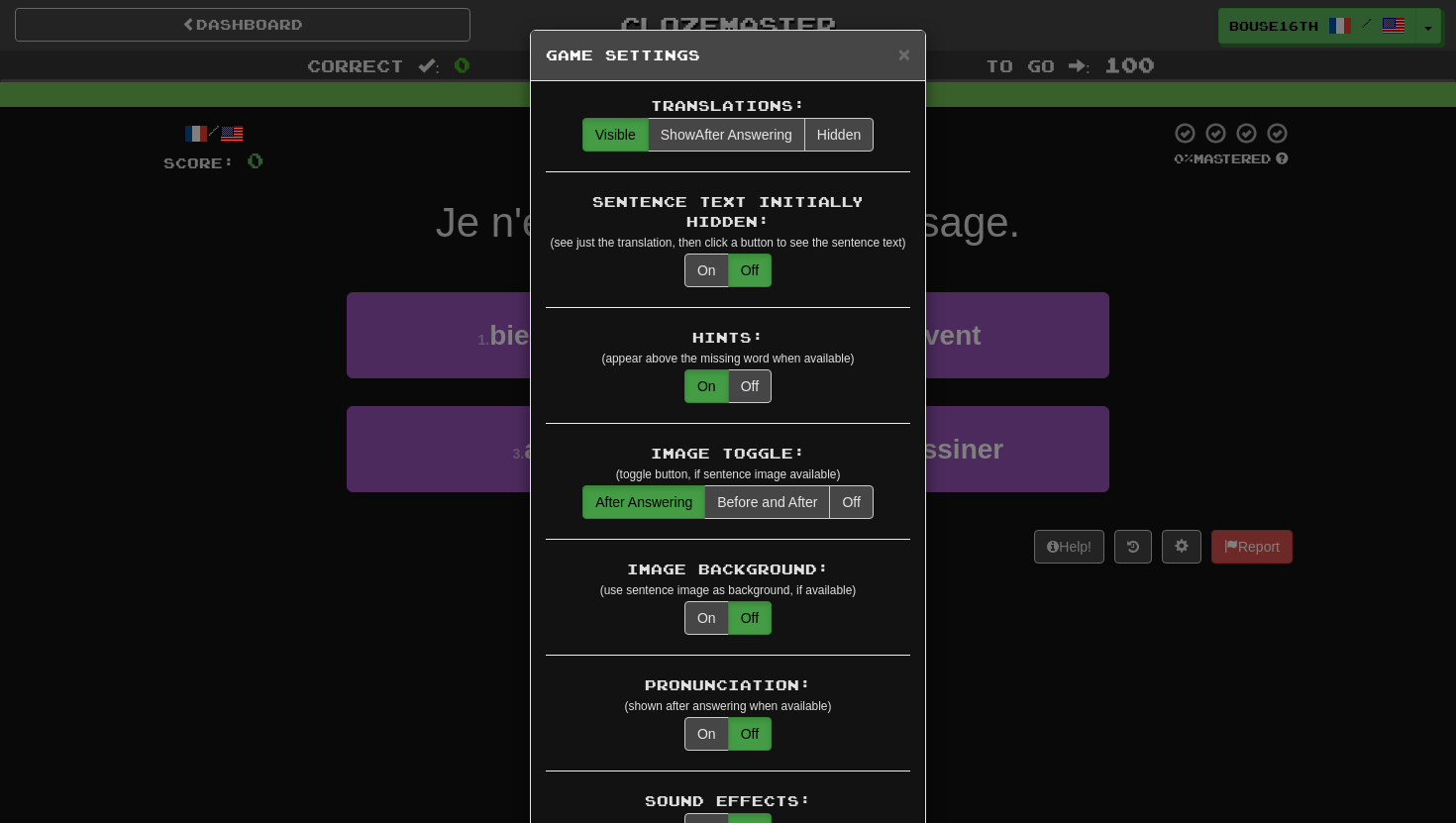 click on "Game Settings" at bounding box center [728, 55] 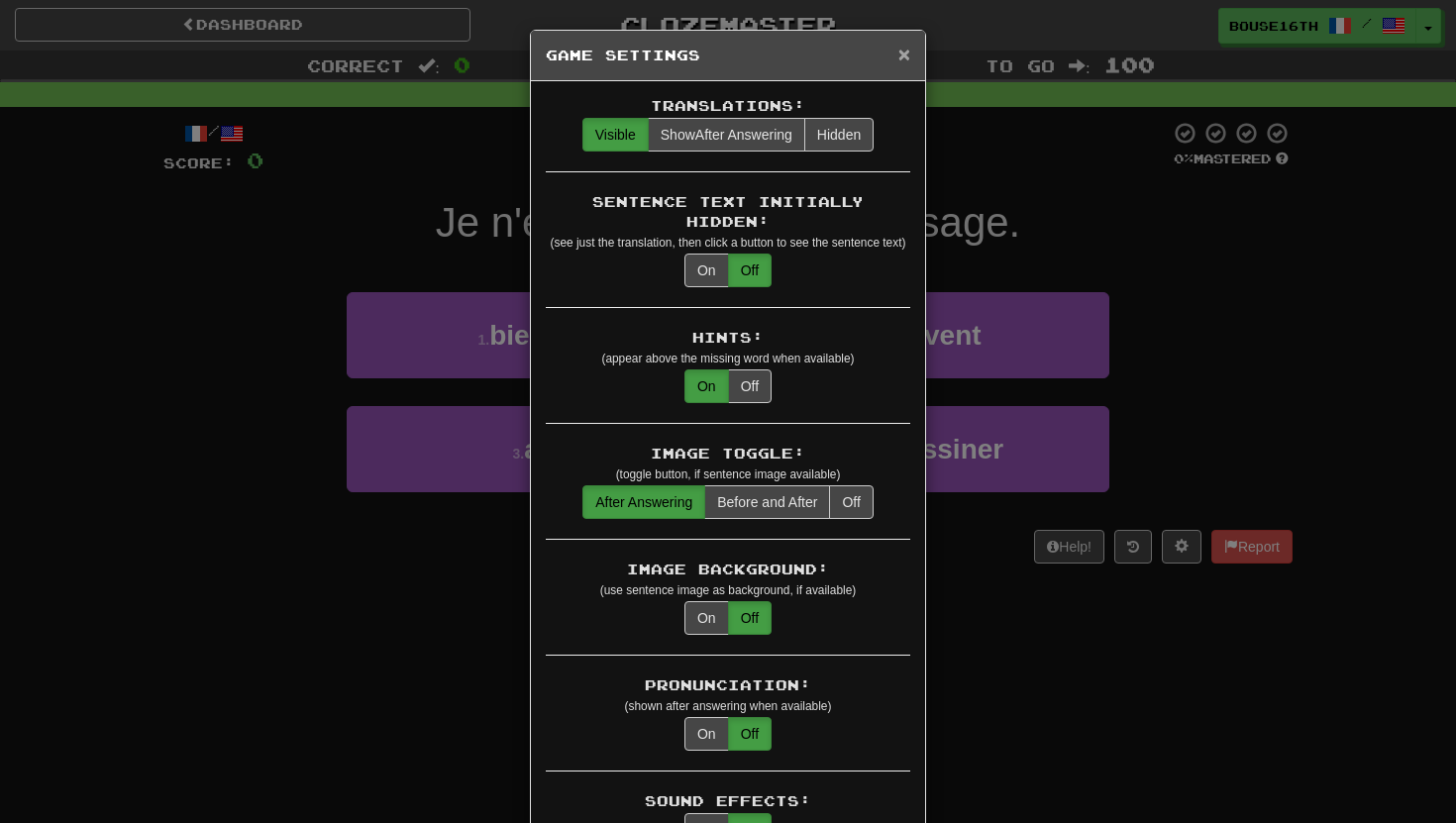 click on "×" at bounding box center (904, 53) 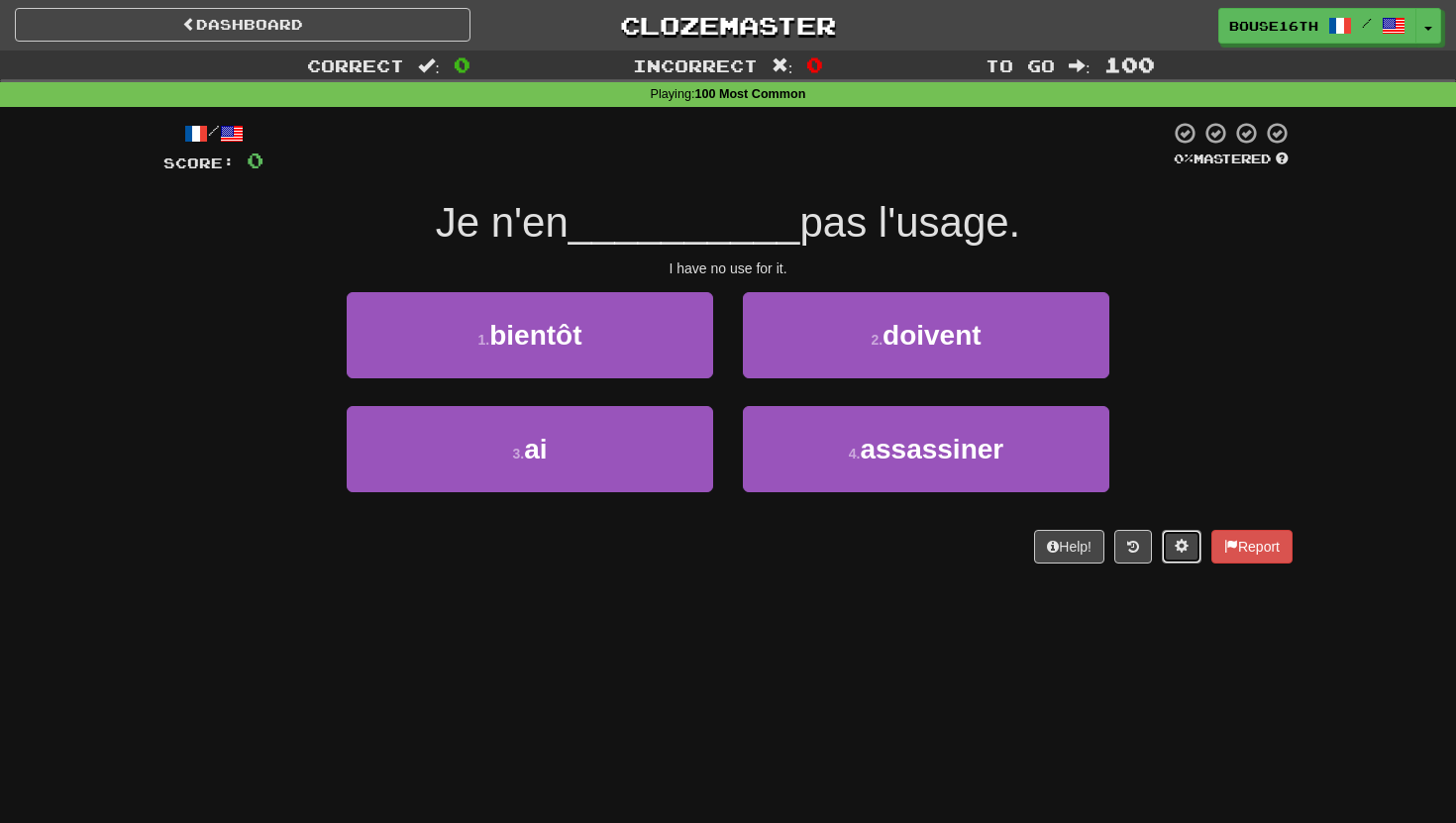 type 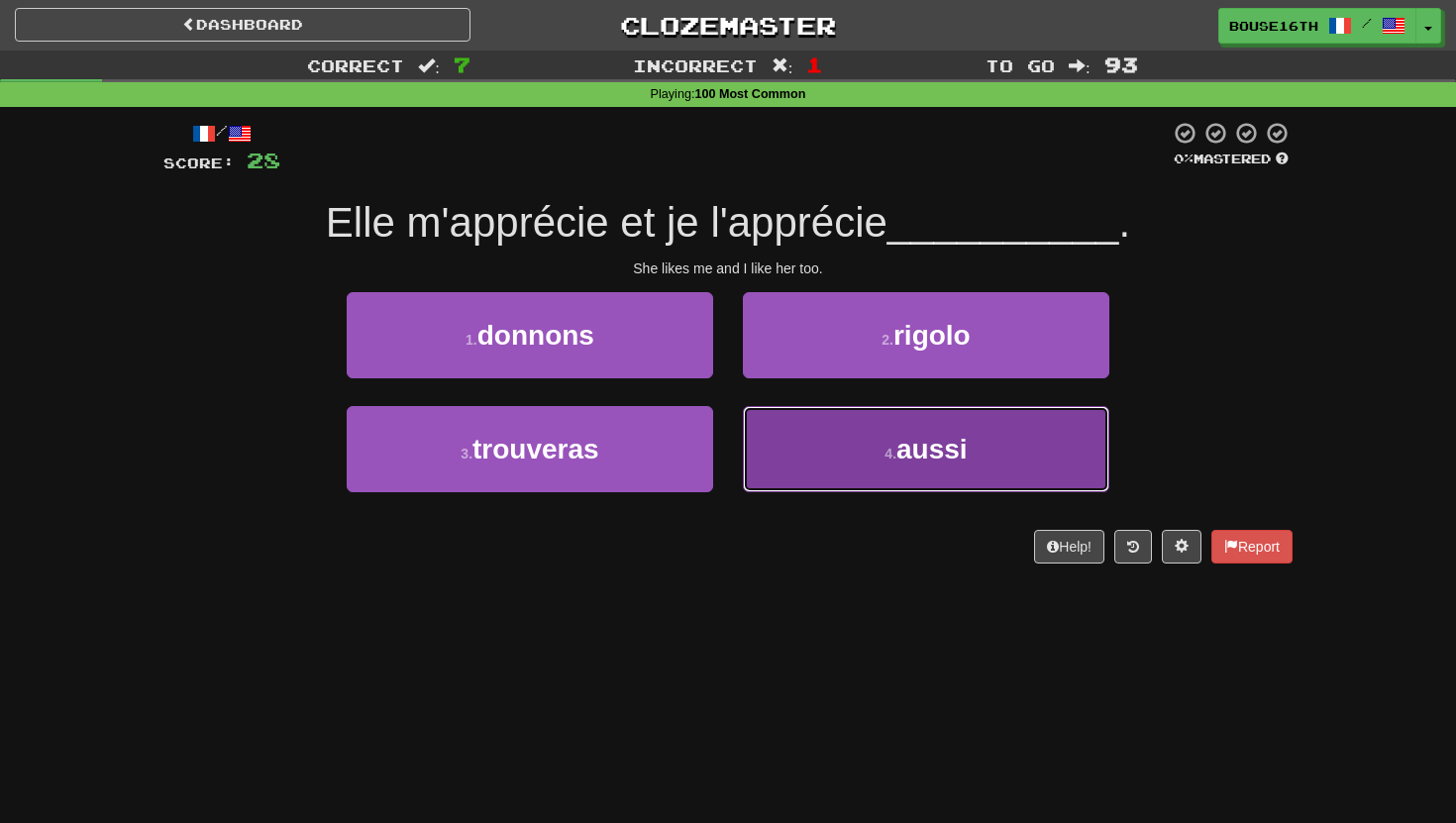 click on "4 .  aussi" at bounding box center (926, 449) 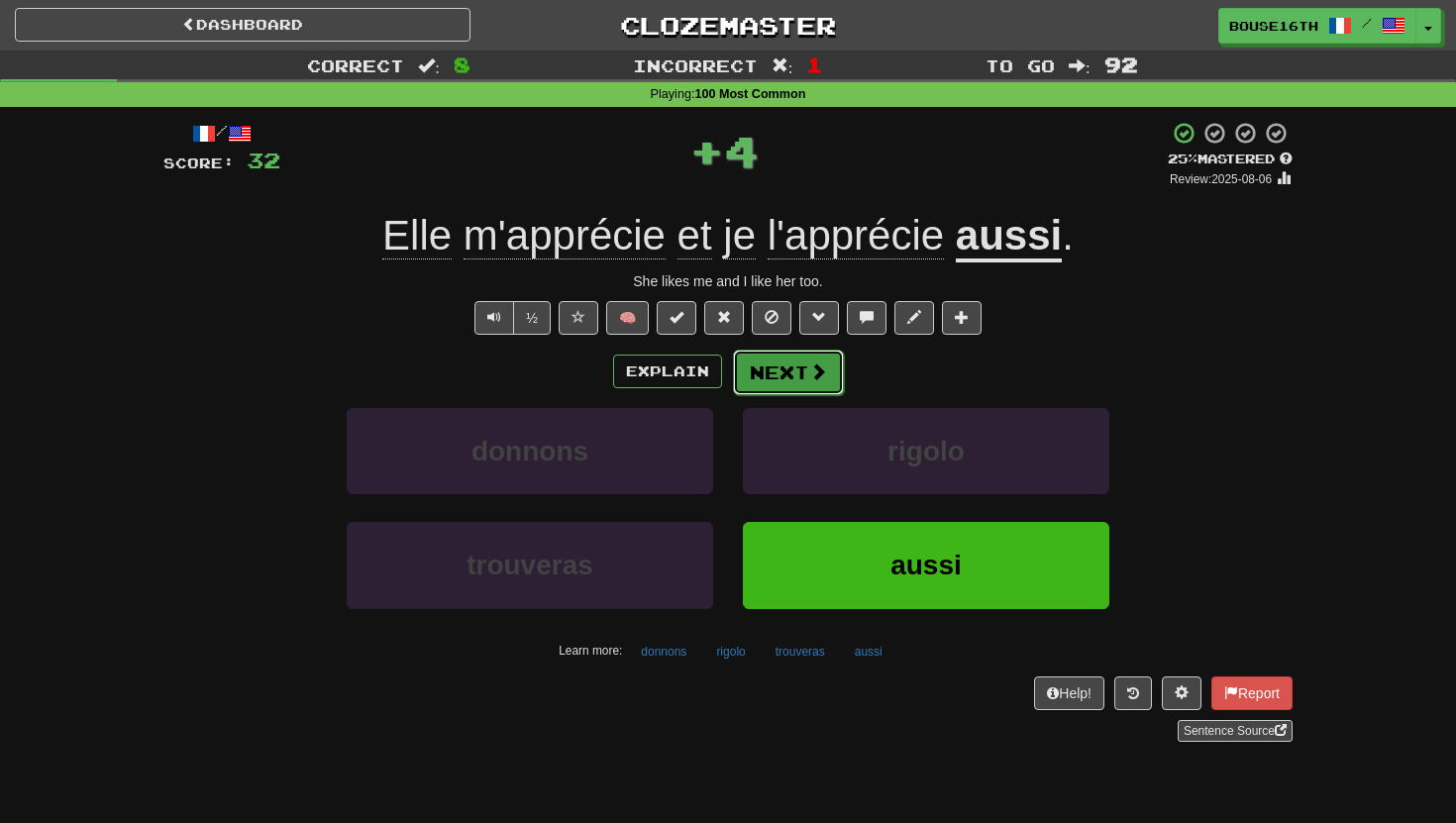 click on "Next" at bounding box center (788, 372) 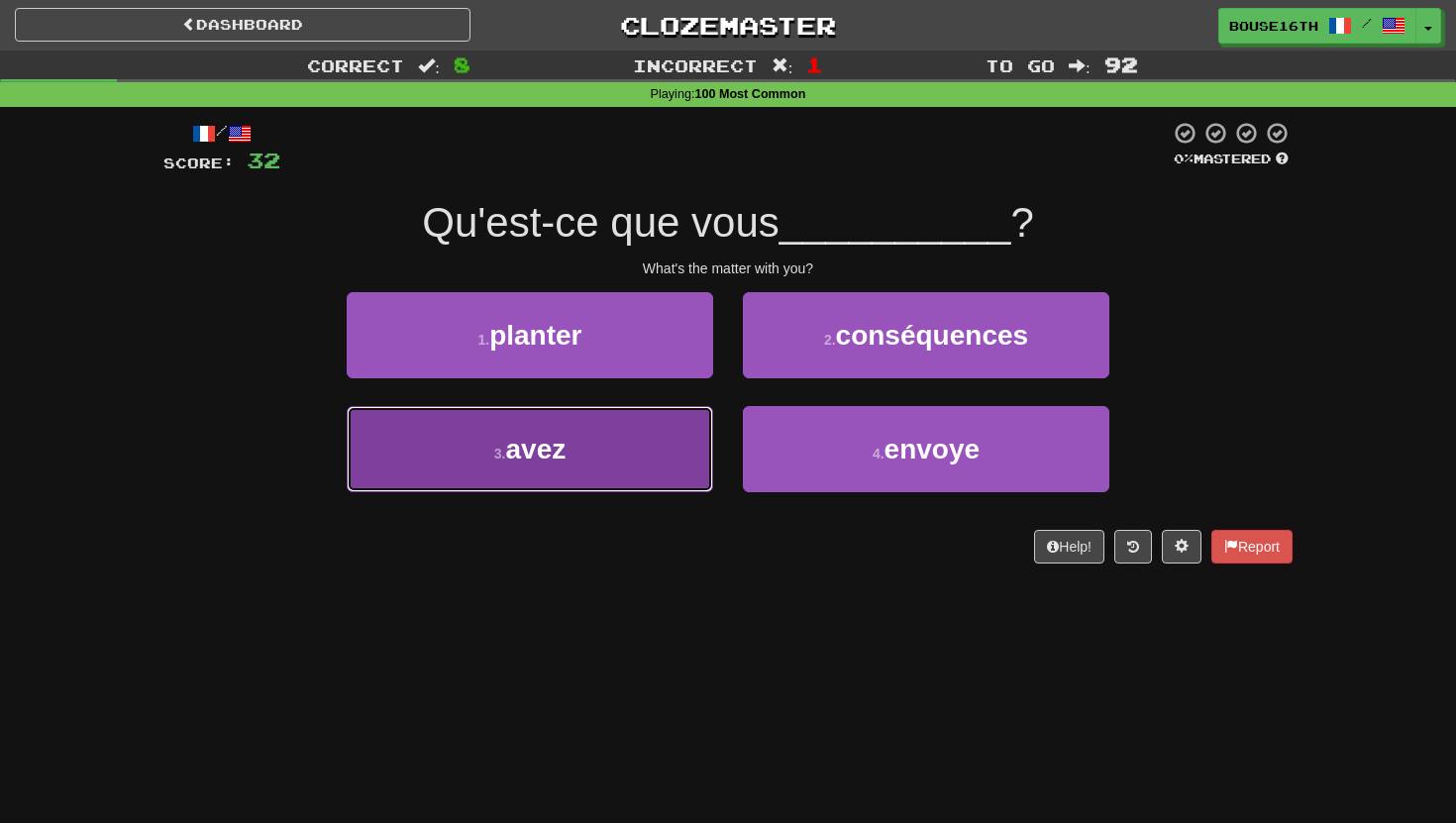 click on "3 .  avez" at bounding box center (530, 449) 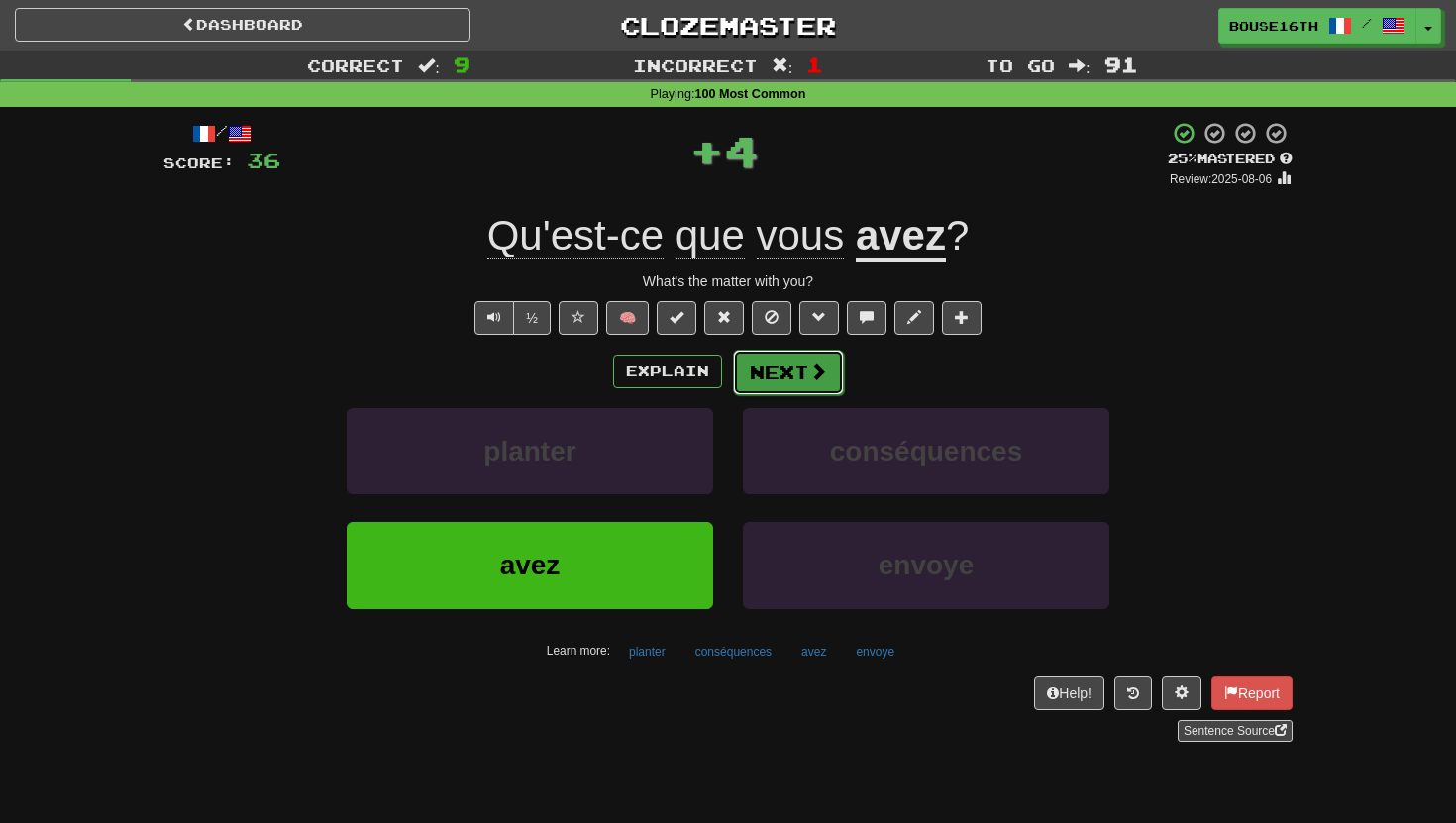 click at bounding box center (818, 371) 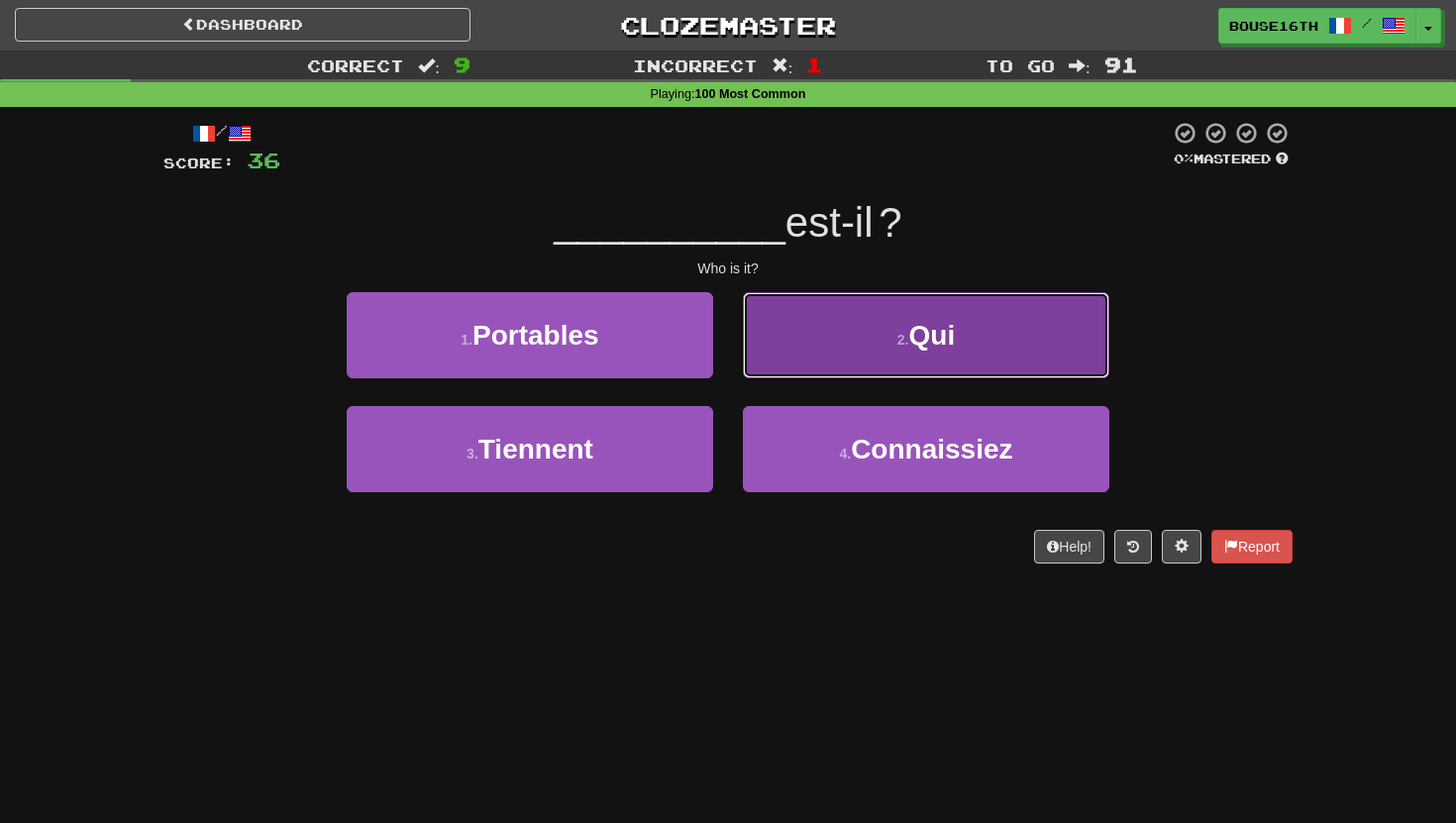 click on "2 .  Qui" at bounding box center [926, 335] 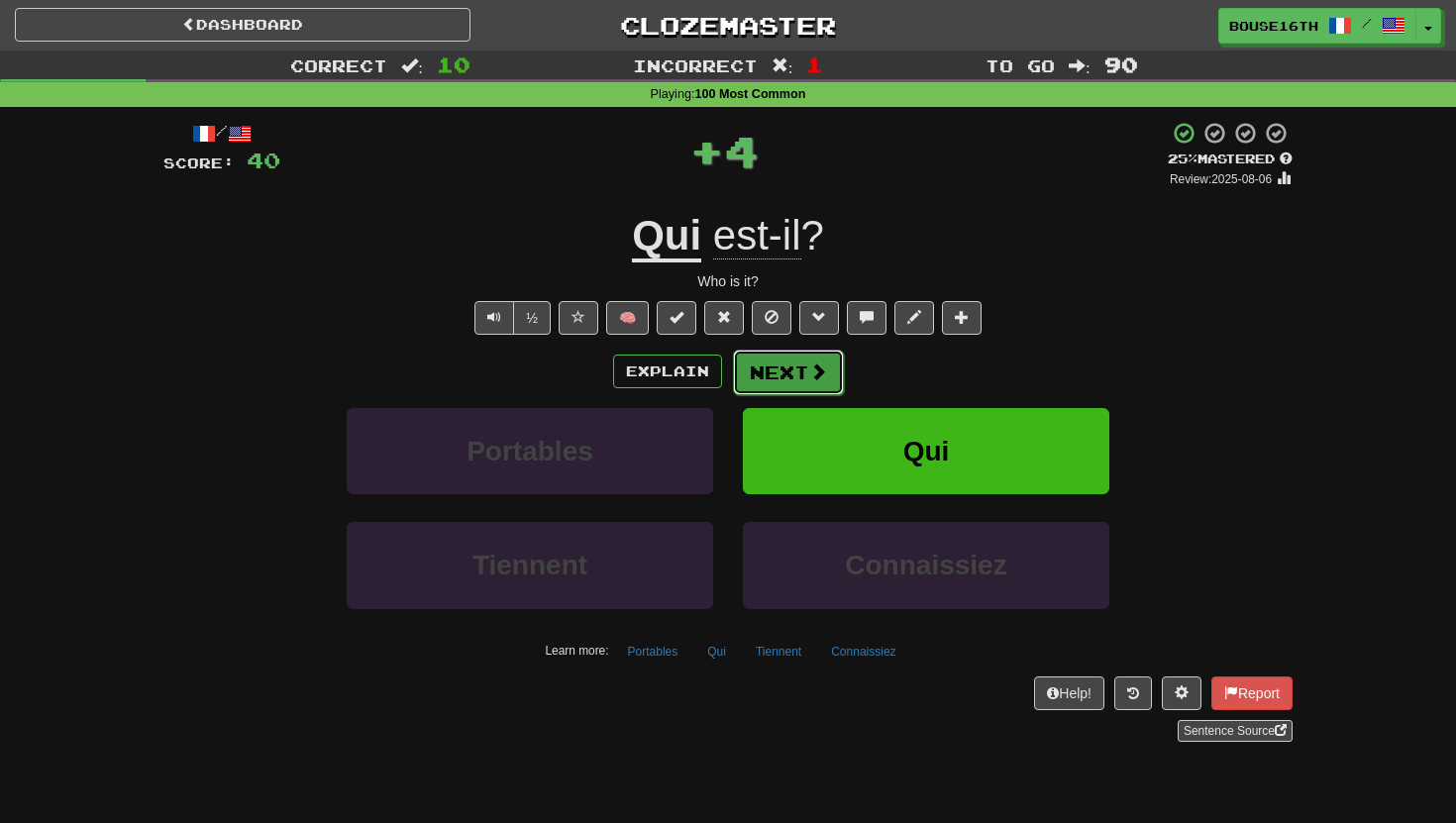 click on "Next" at bounding box center (788, 372) 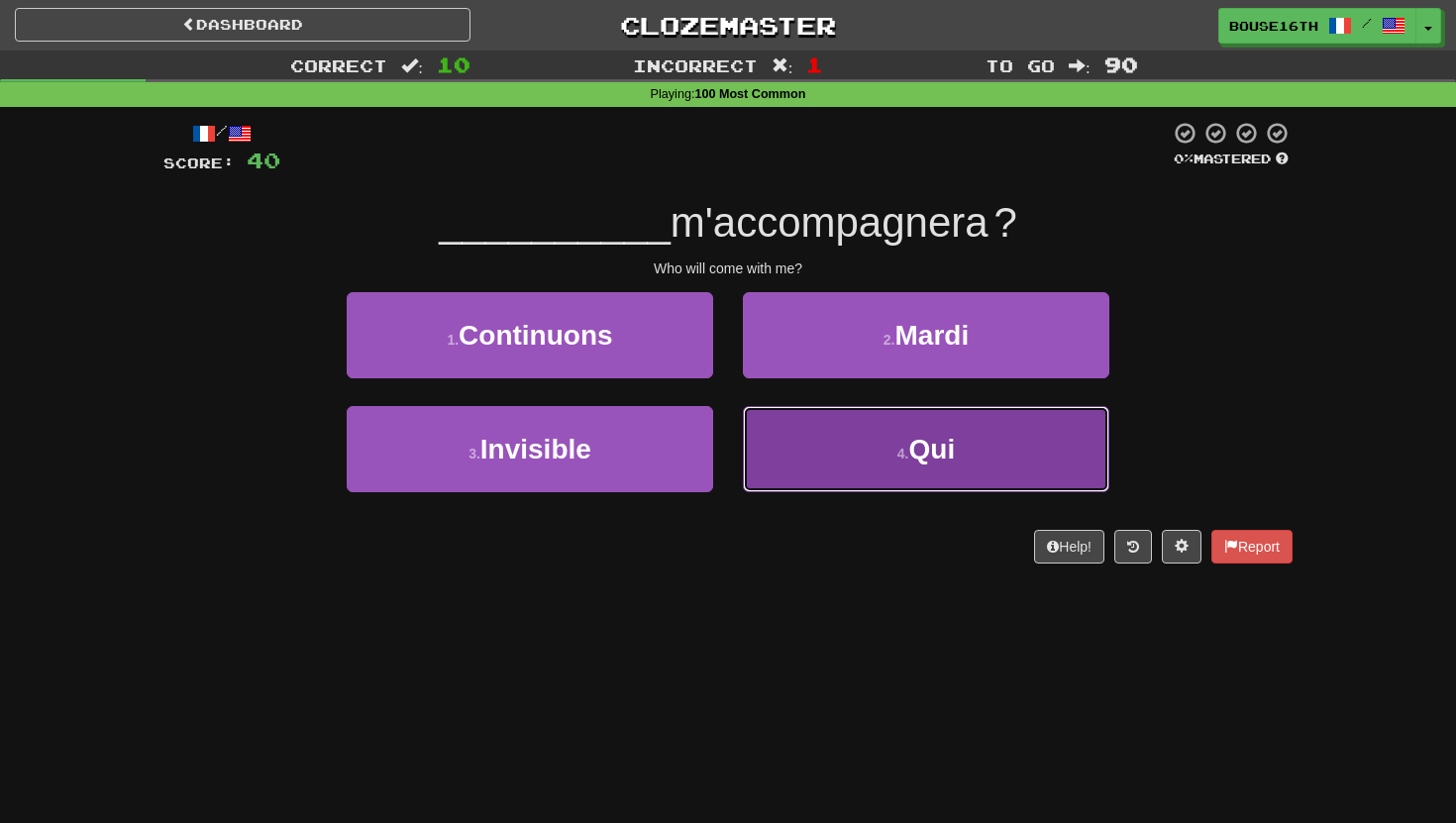 click on "4 .  Qui" at bounding box center (926, 449) 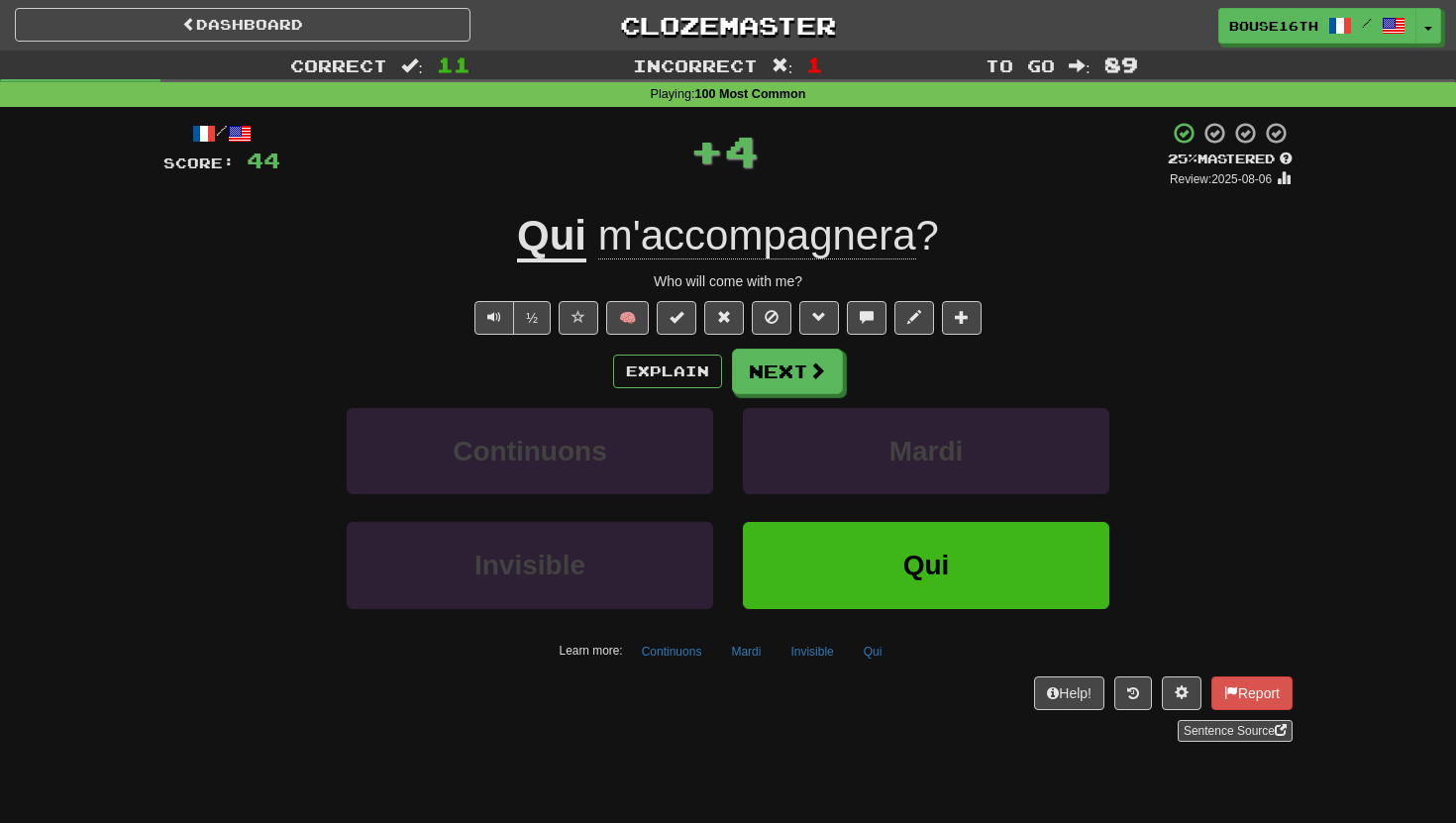 click on "/  Score:   44 + 4 25 %  Mastered Review:  2025-08-06 Qui   m'accompagnera  ? Who will come with me? ½ 🧠 Explain Next Continuons Mardi Invisible Qui Learn more: Continuons Mardi Invisible Qui  Help!  Report Sentence Source" at bounding box center (728, 431) 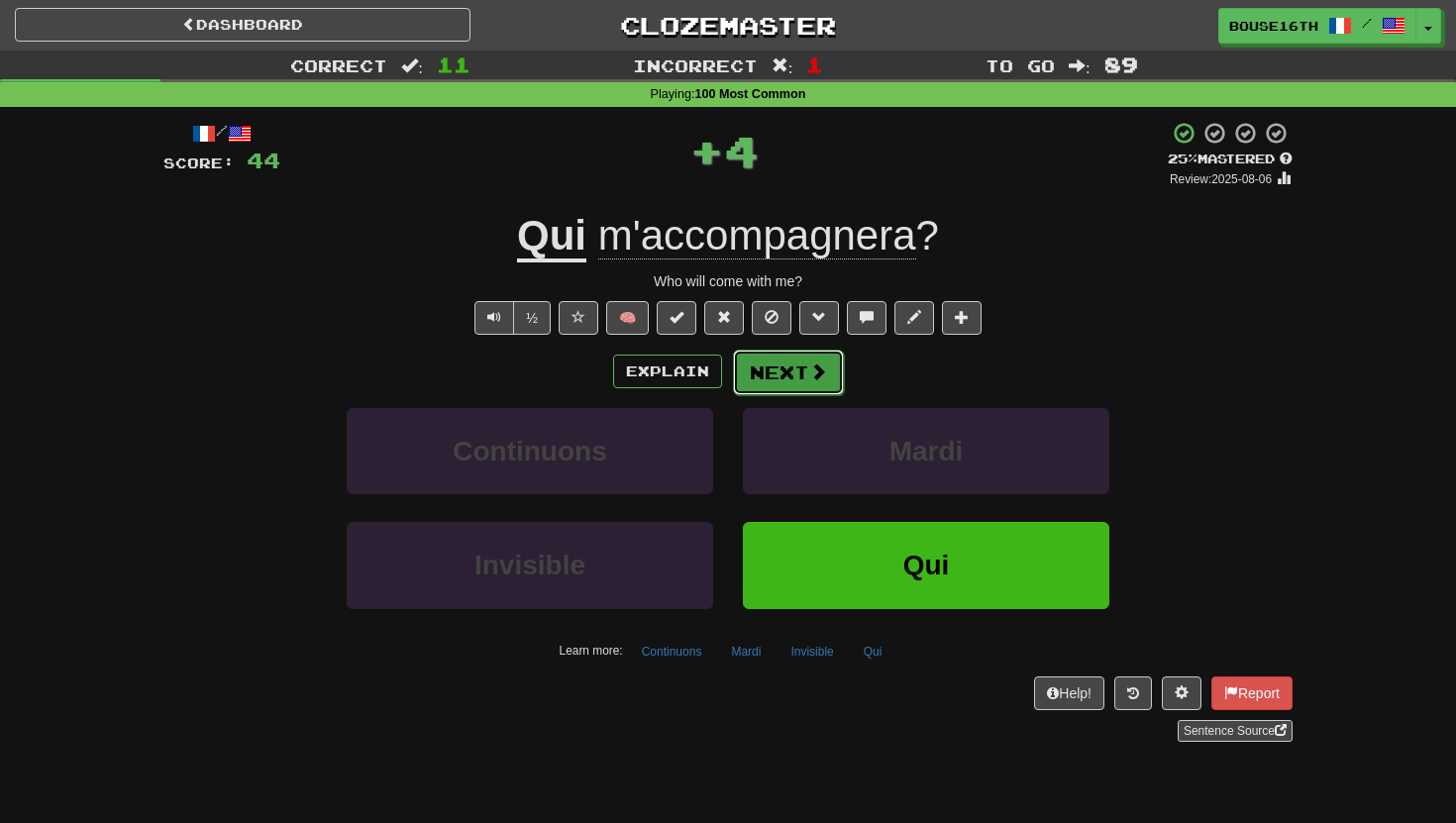 click on "Next" at bounding box center (788, 372) 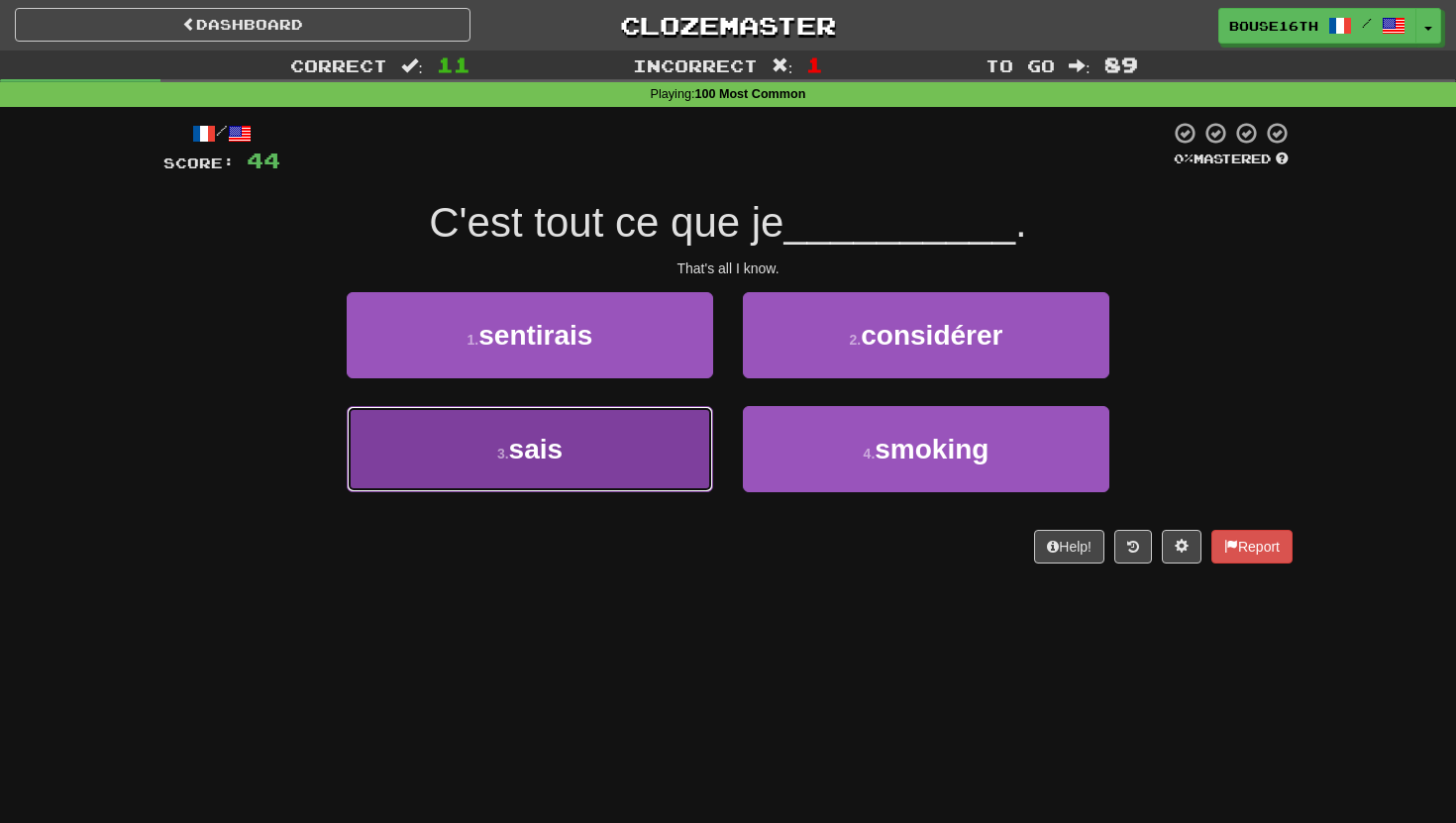 click on "3 .  sais" at bounding box center (530, 449) 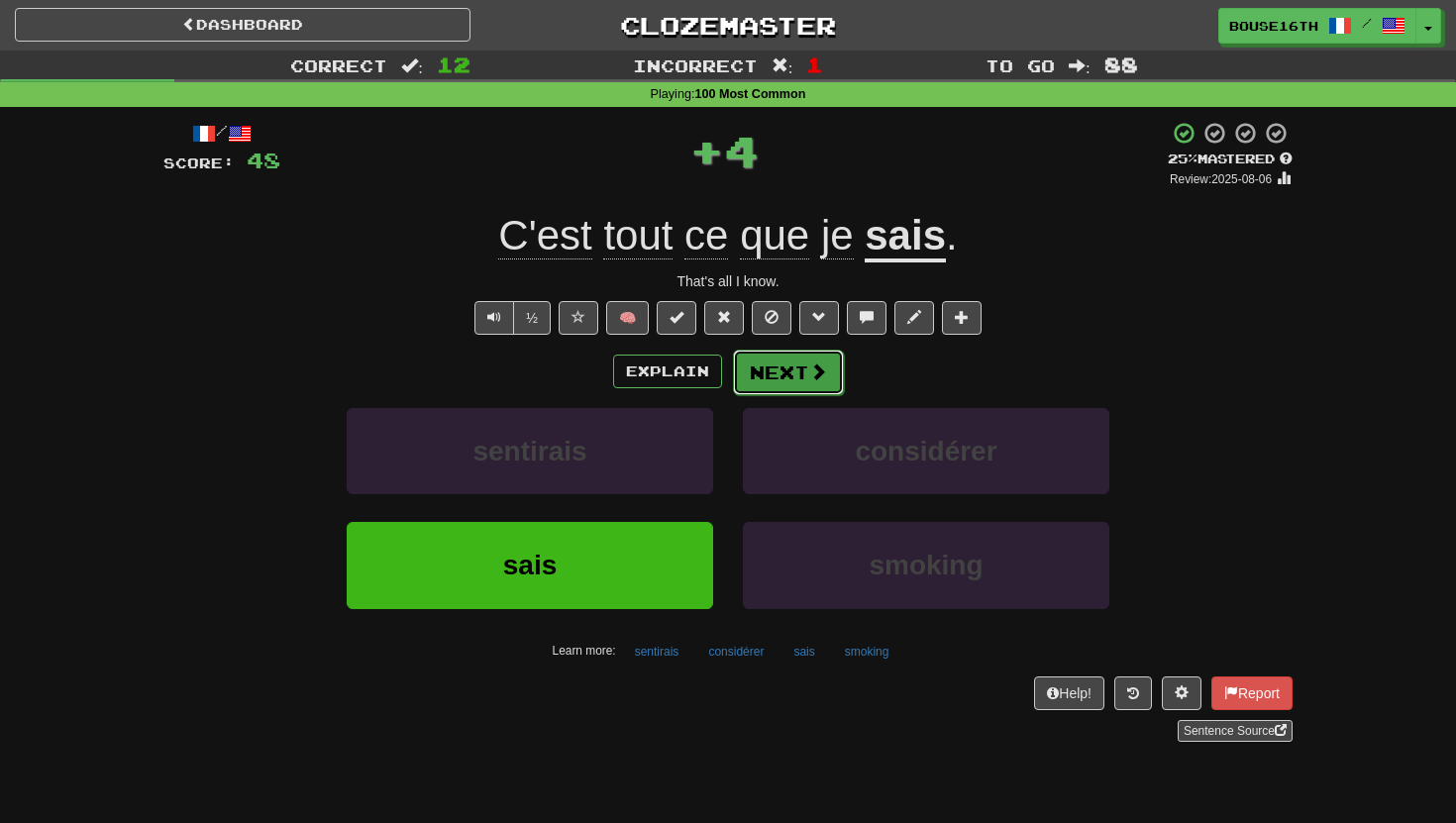 click on "Next" at bounding box center (788, 372) 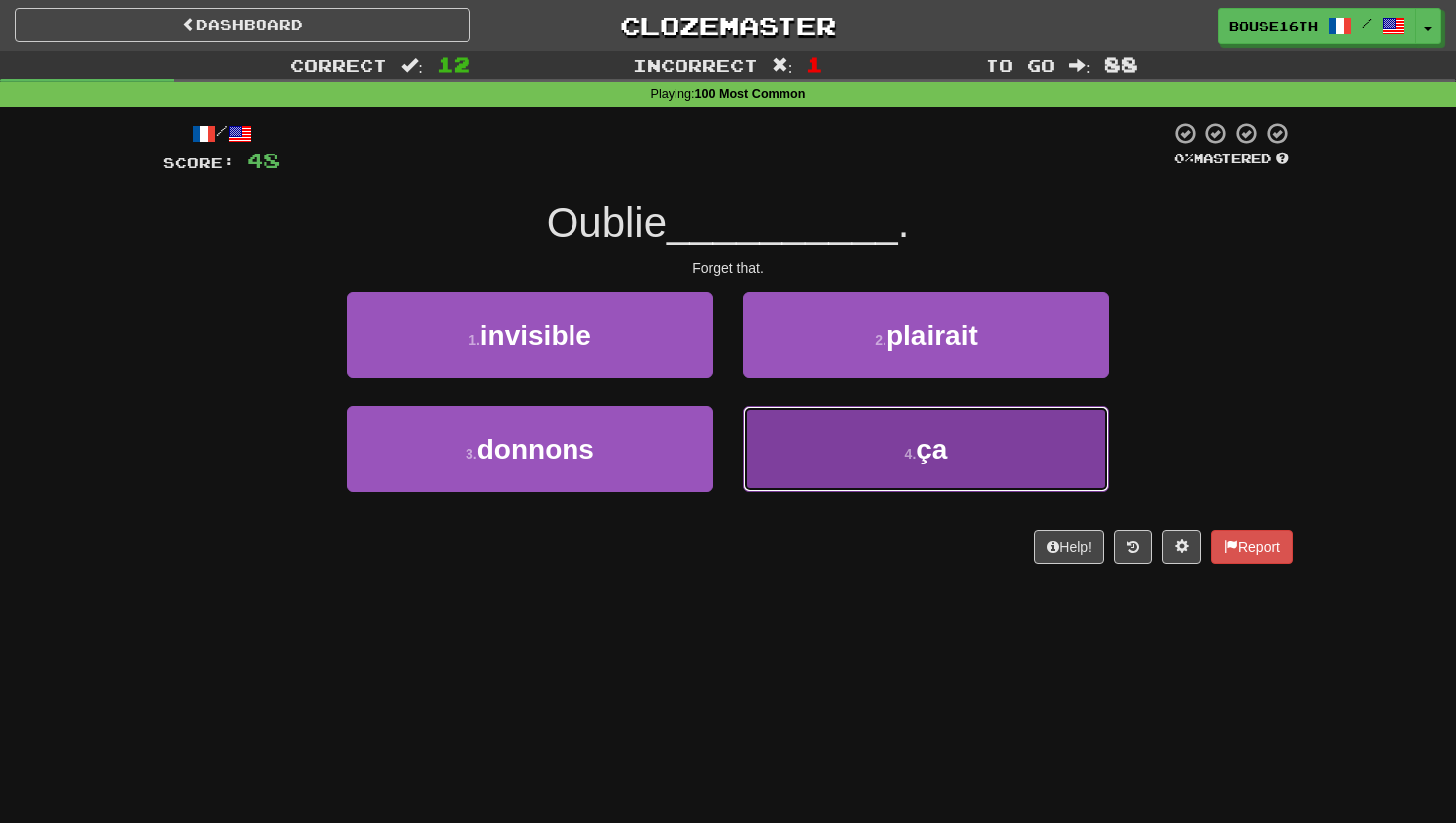 click on "4 .  ça" at bounding box center [926, 449] 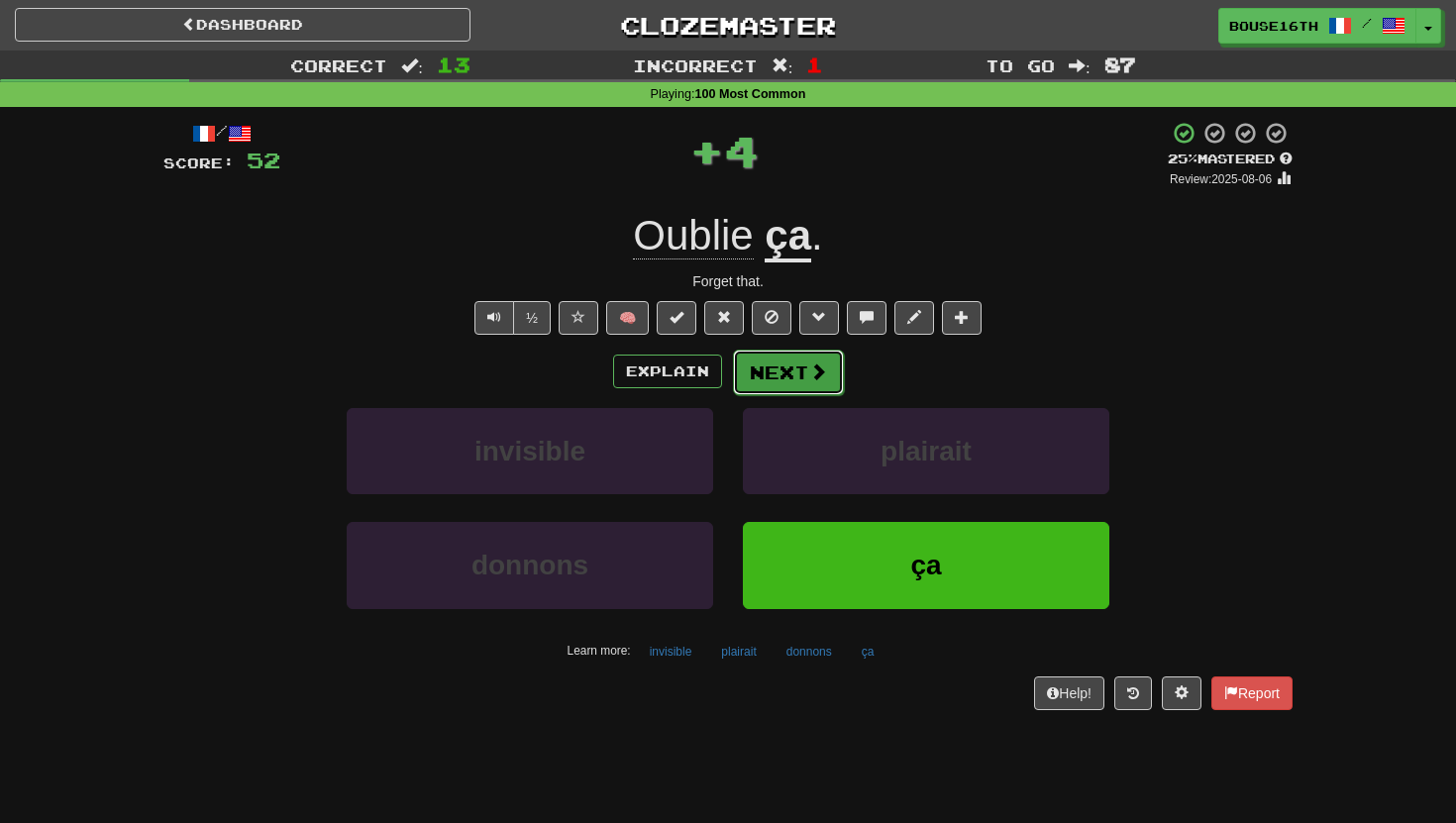 click on "Next" at bounding box center [788, 372] 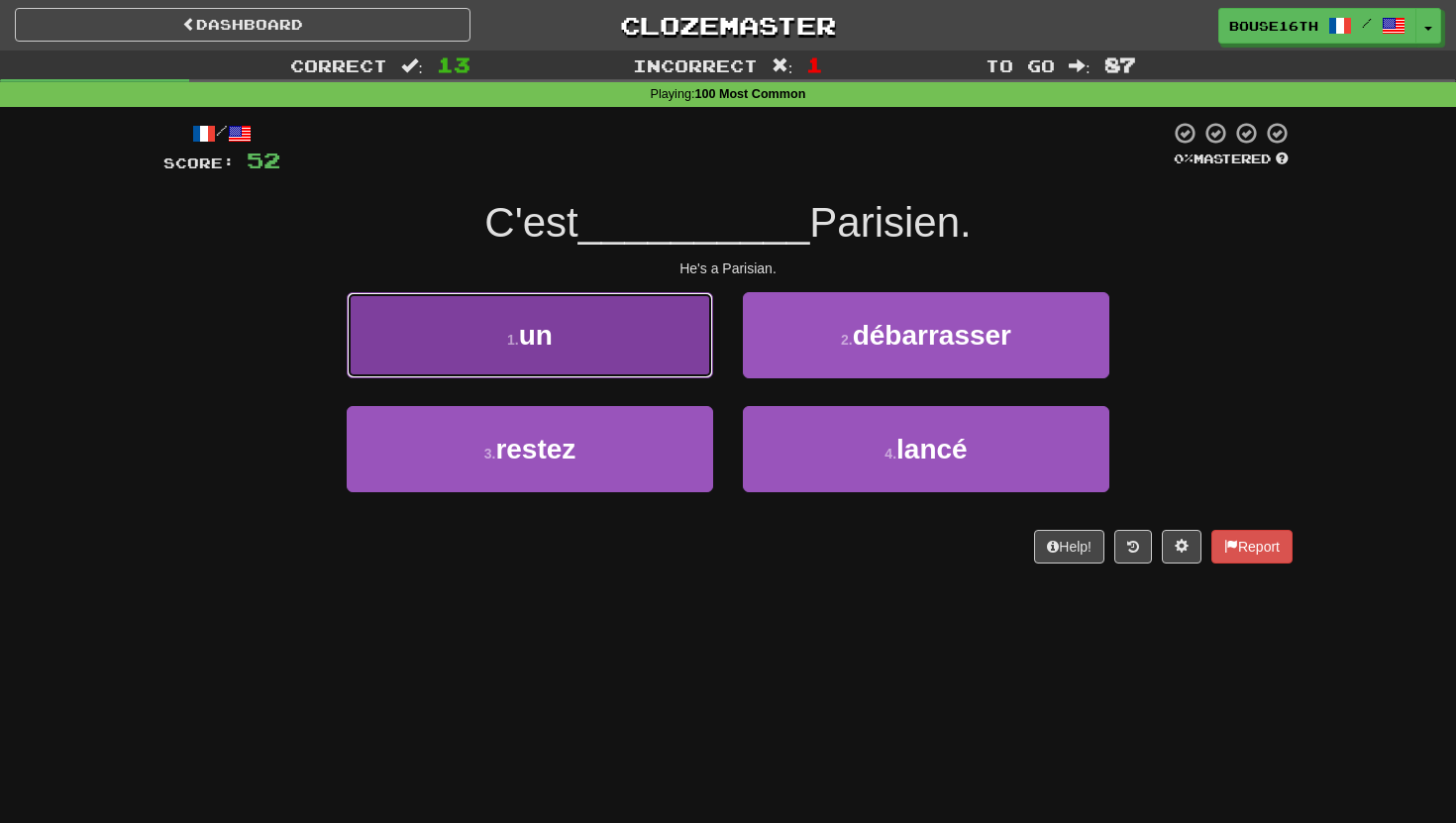 click on "1 .  un" at bounding box center (530, 335) 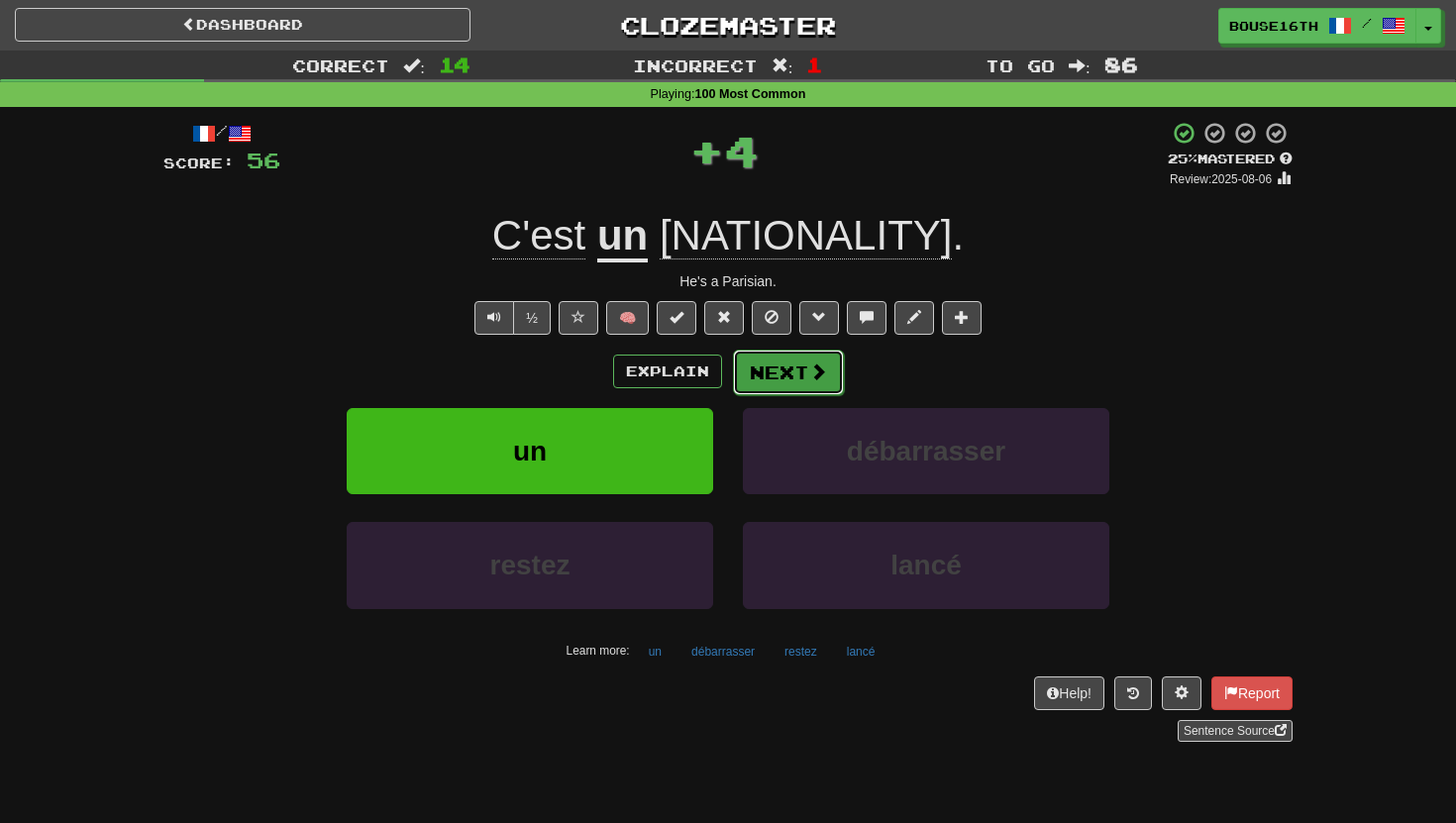 click on "Next" at bounding box center (788, 372) 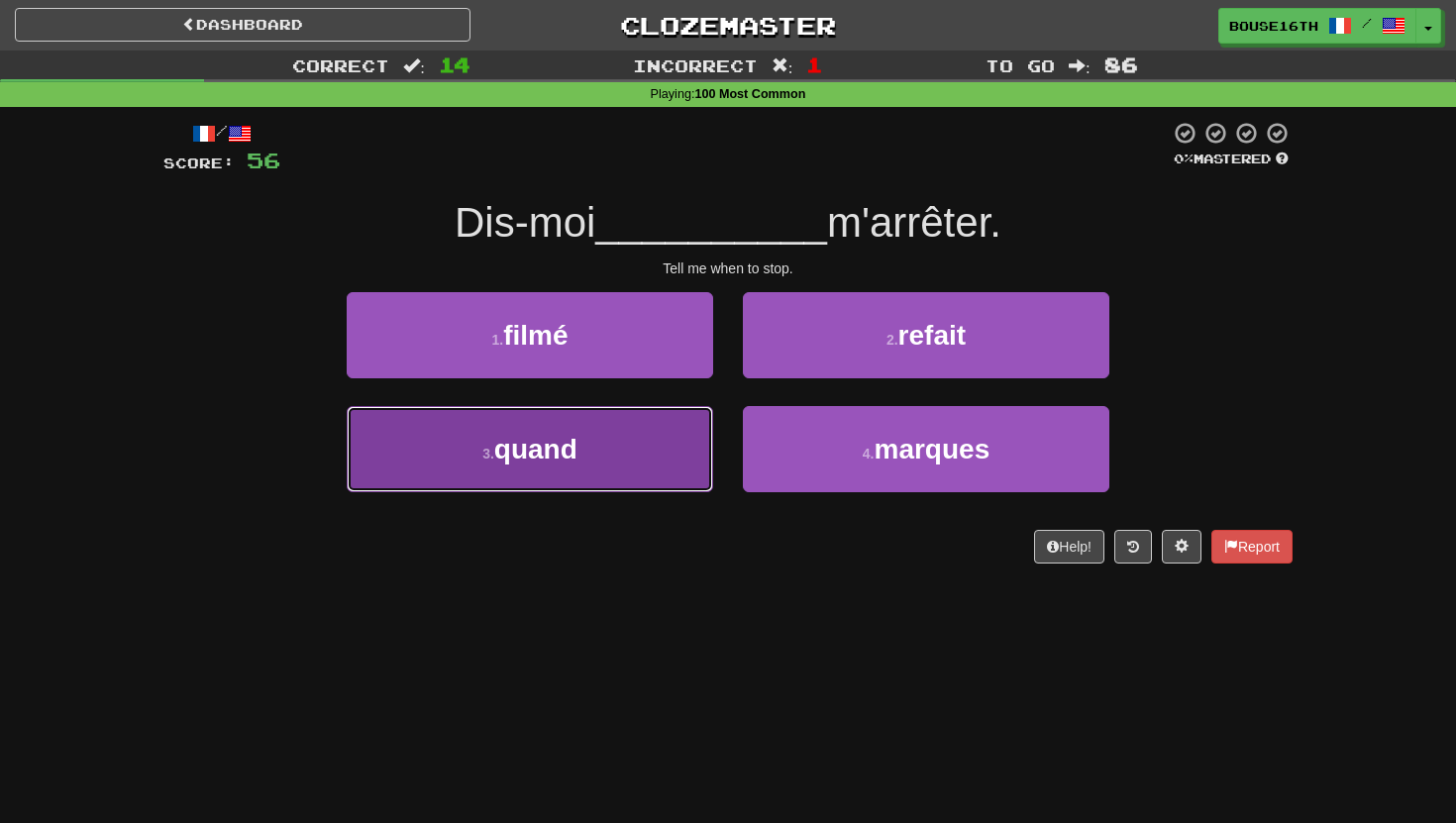 click on "quand" at bounding box center (536, 449) 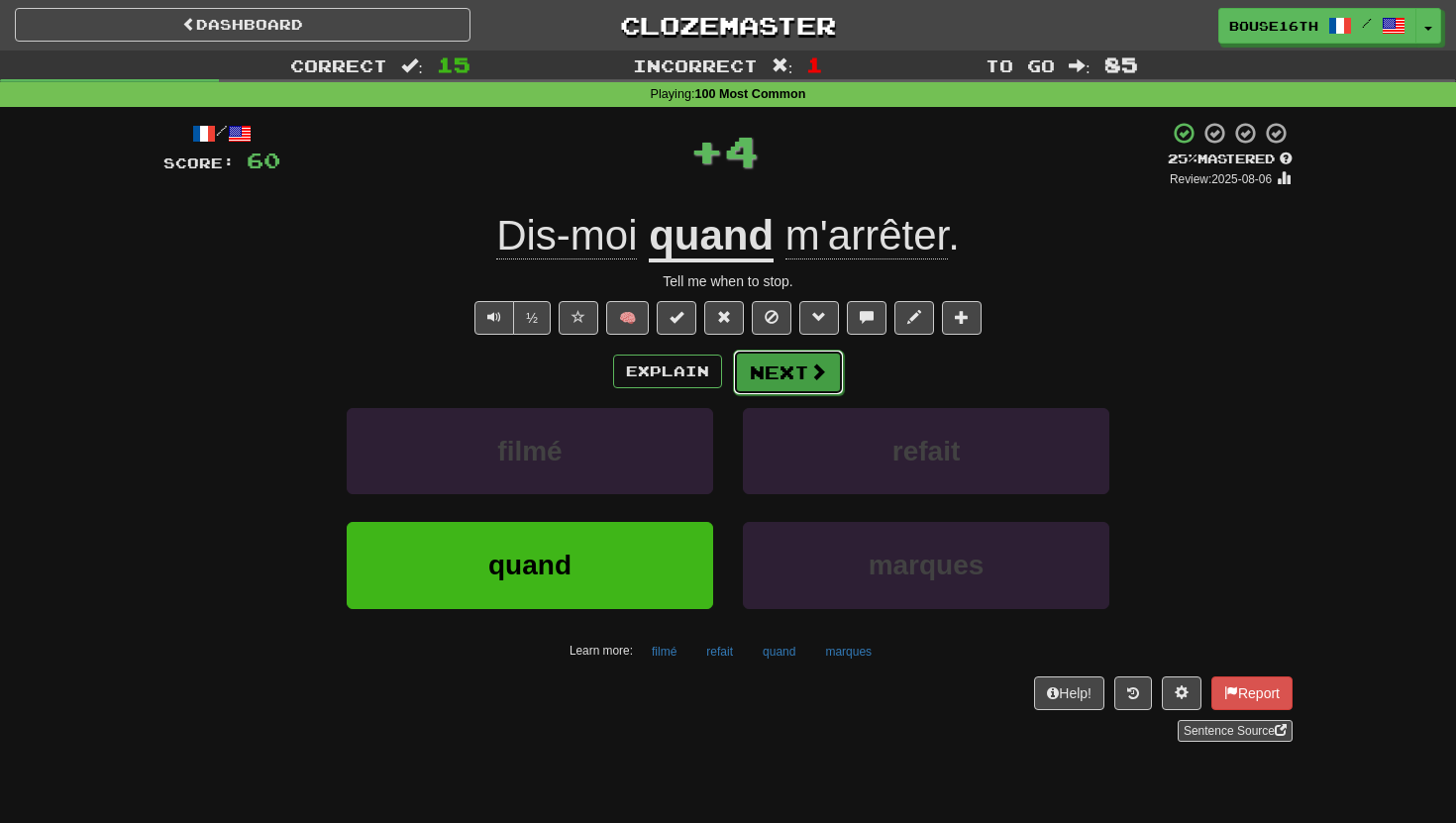 click on "Next" at bounding box center (788, 372) 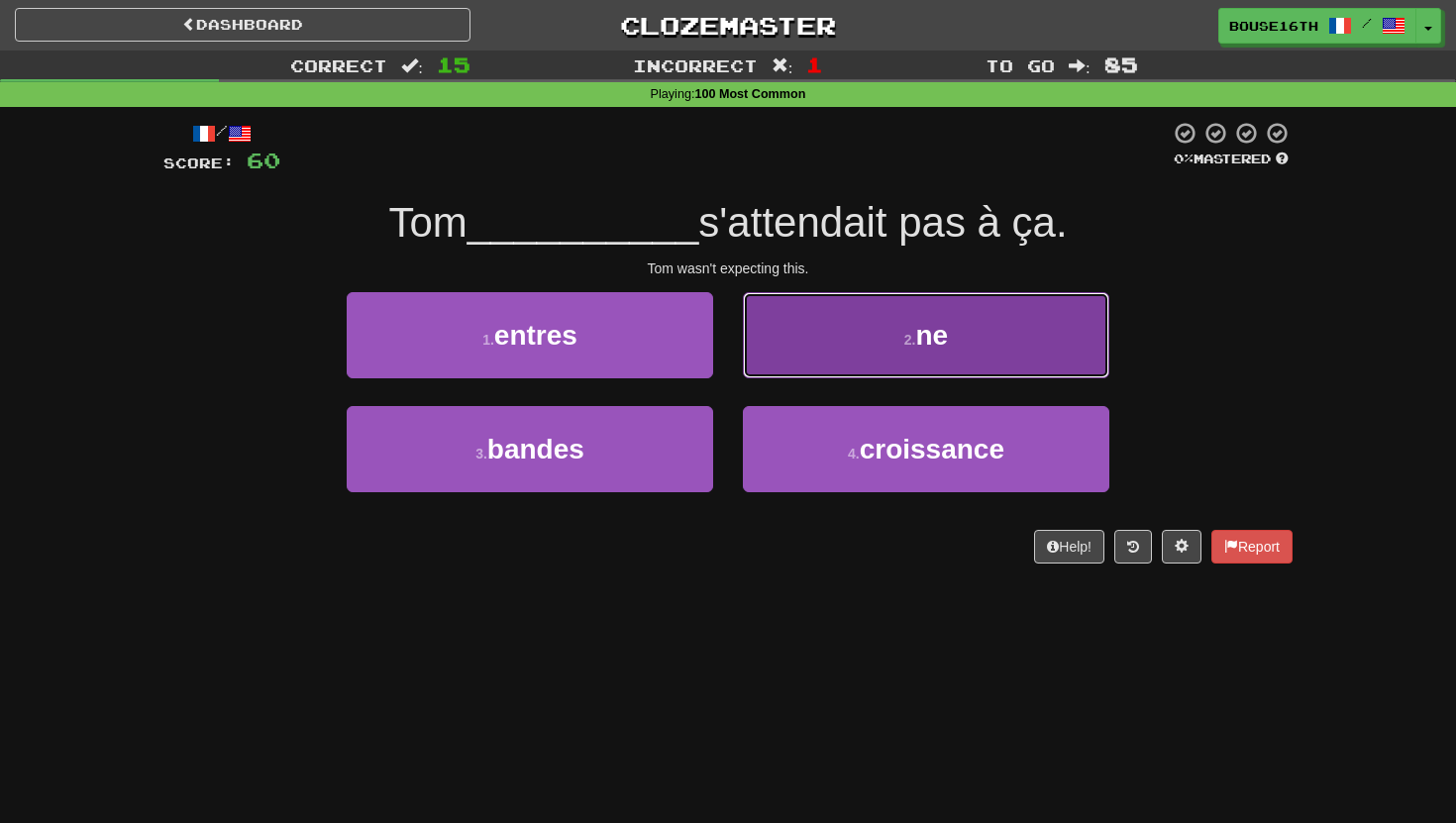 click on "2 .  ne" at bounding box center [926, 335] 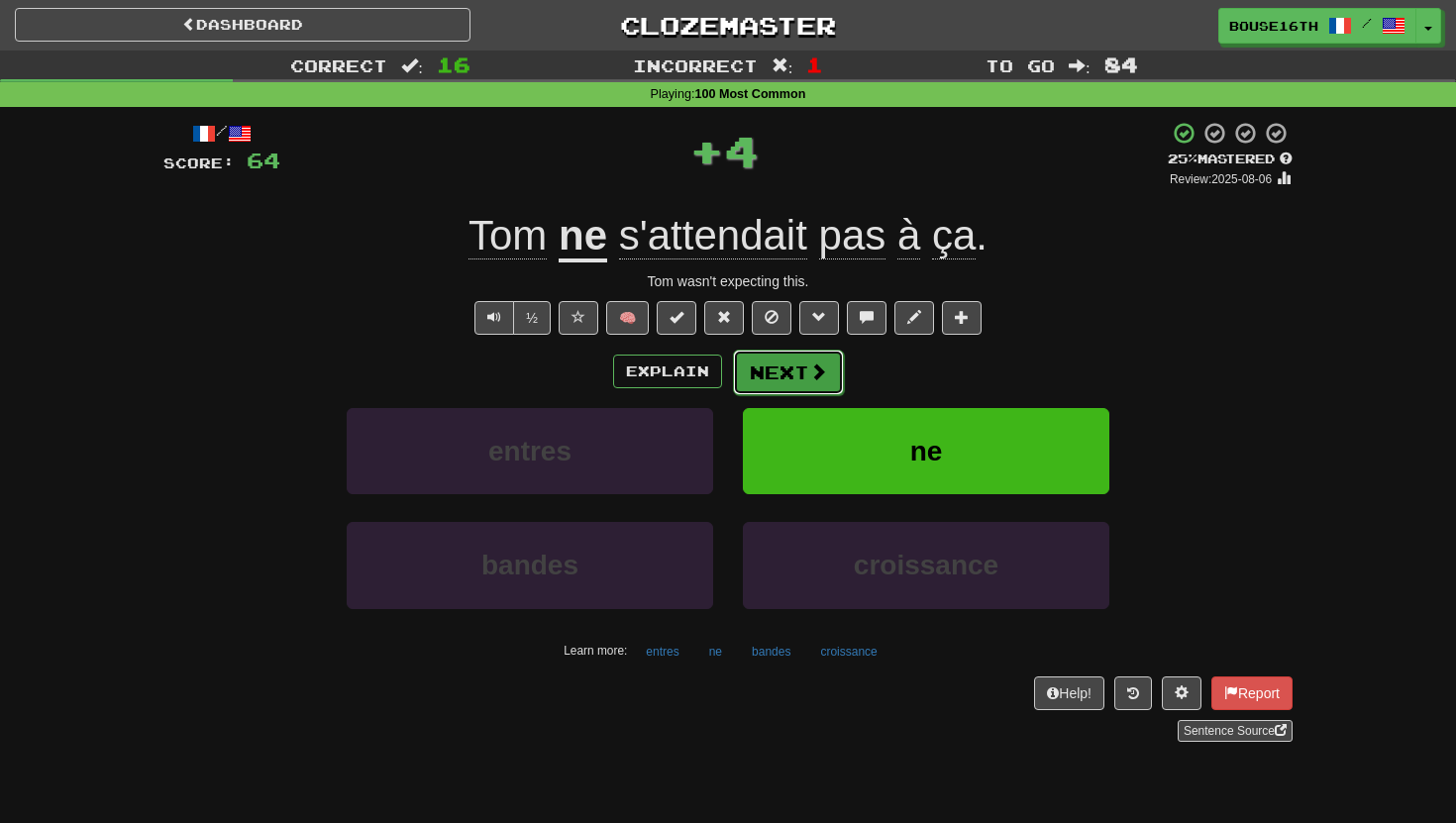 click on "Next" at bounding box center (788, 372) 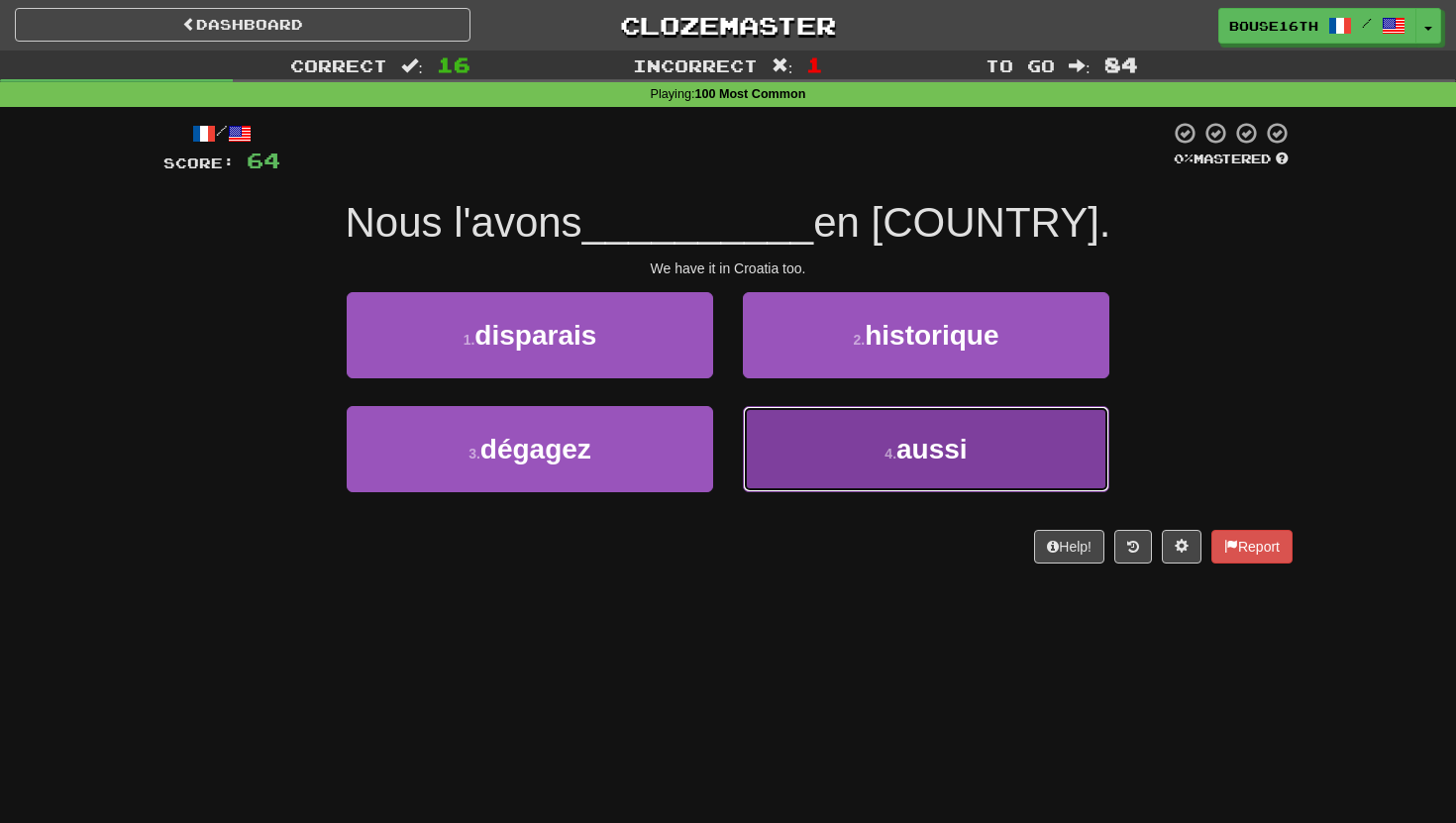 click on "4 .  aussi" at bounding box center (926, 449) 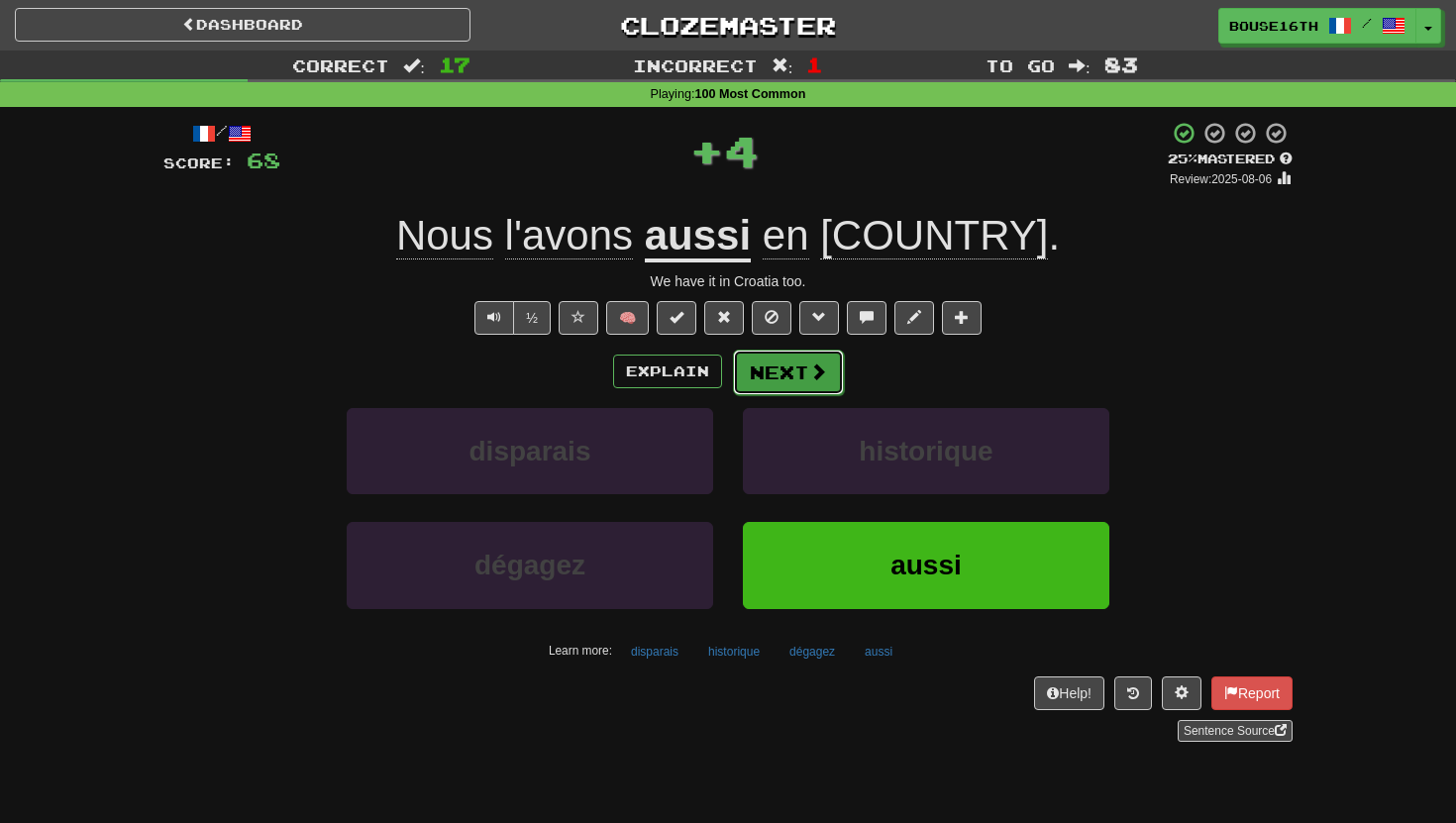 click at bounding box center [818, 371] 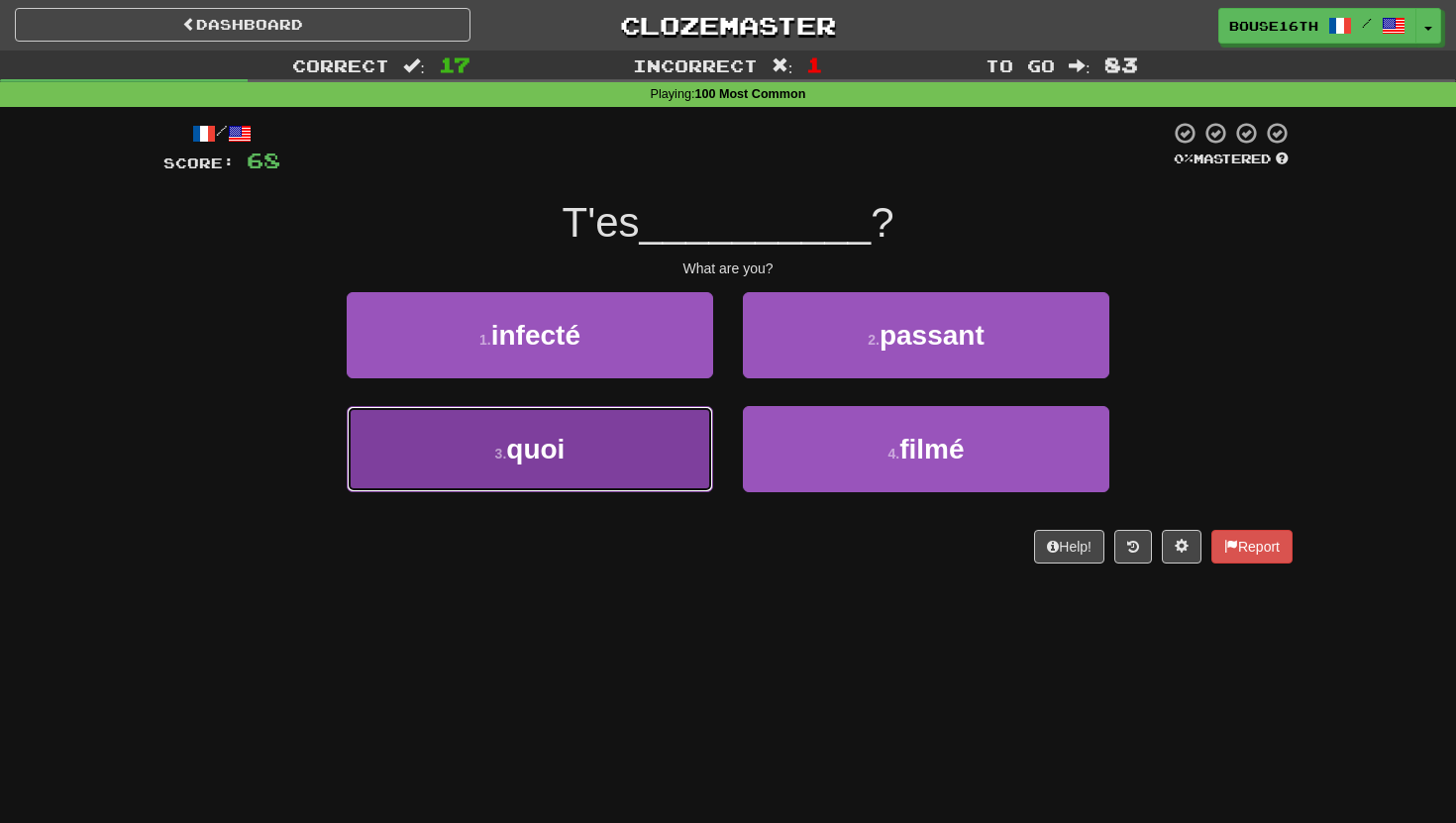 click on "3 .  quoi" at bounding box center (530, 449) 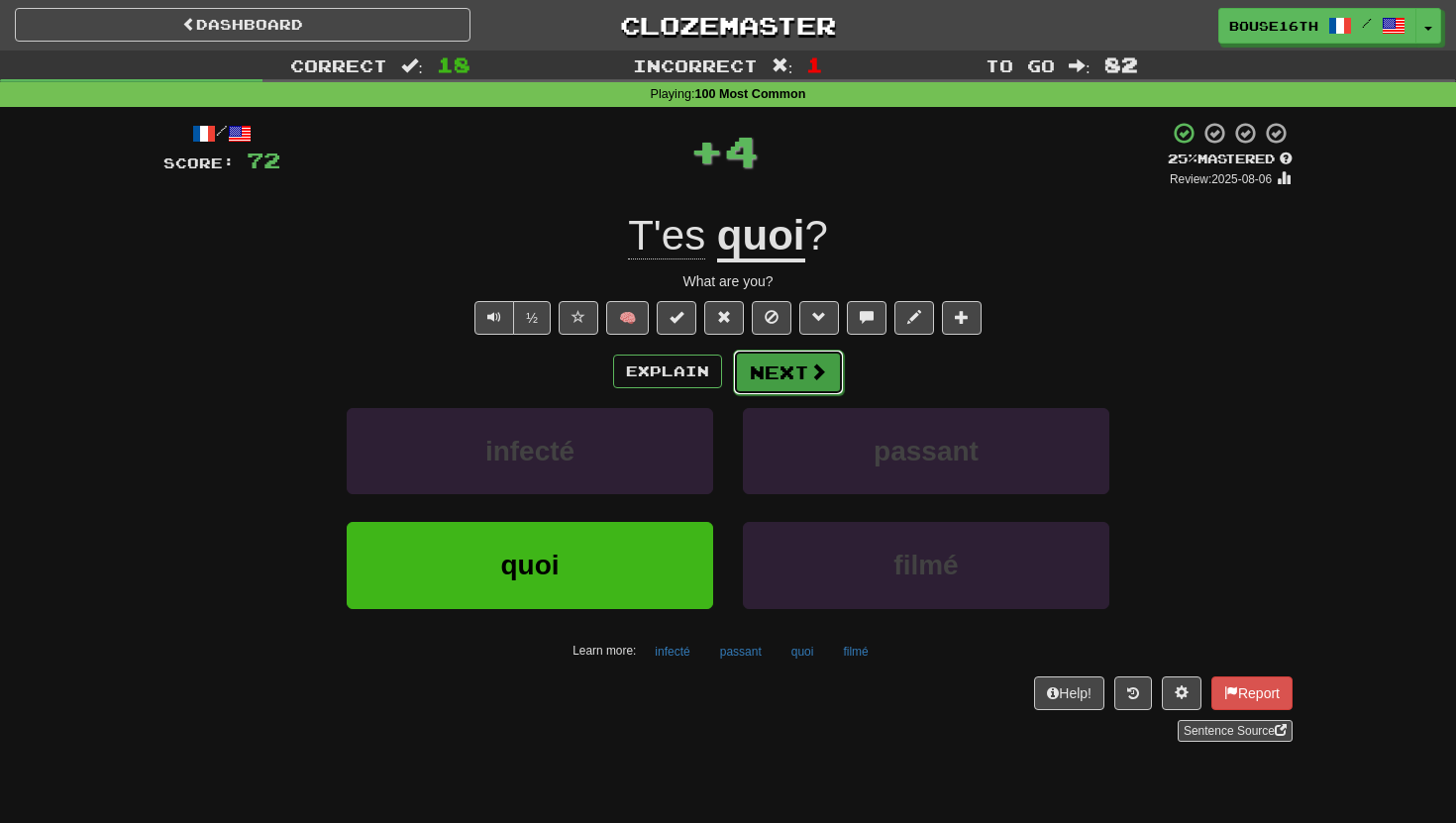 click on "Next" at bounding box center [788, 372] 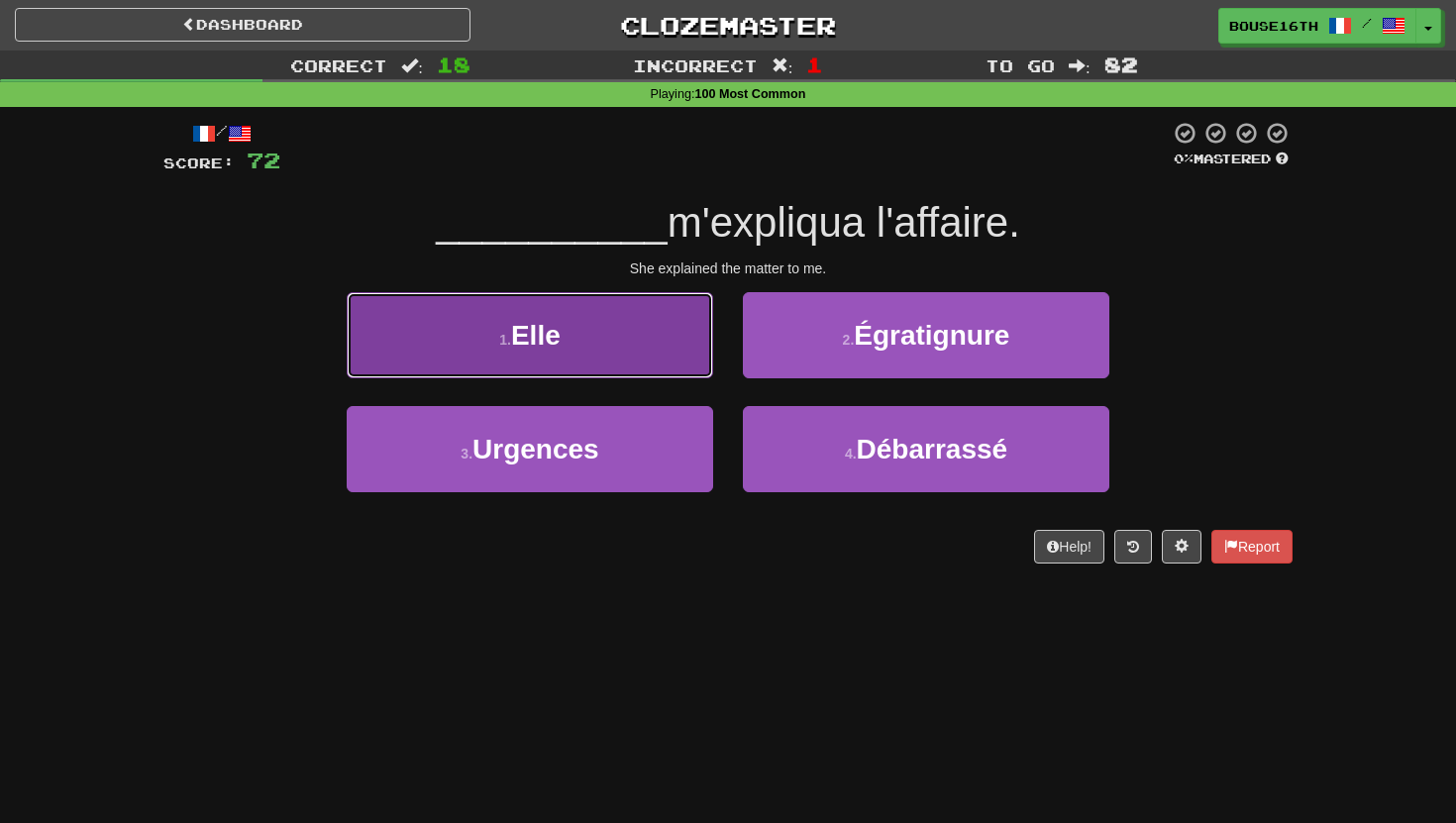 click on "1 .  Elle" at bounding box center (530, 335) 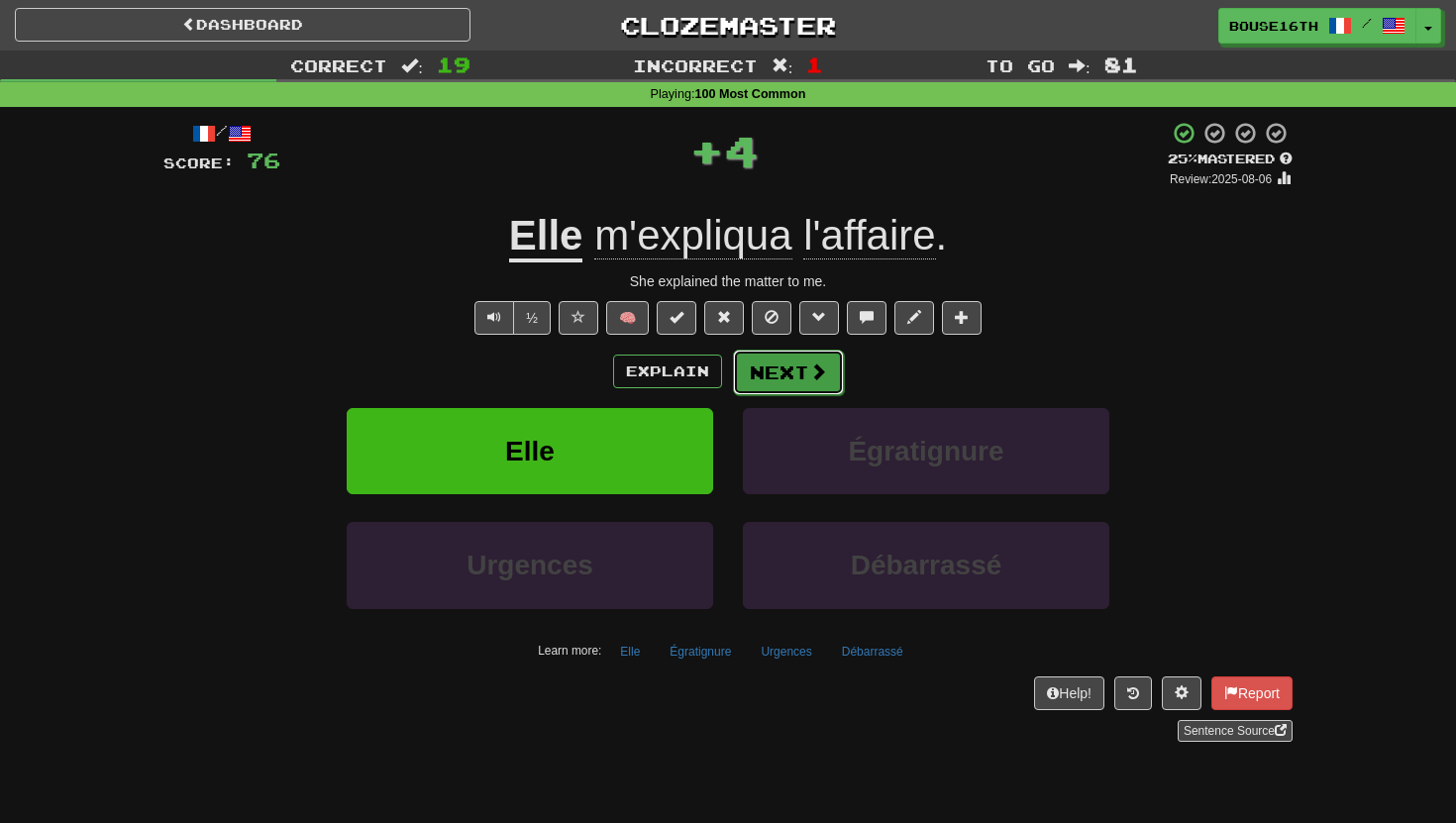 click on "Next" at bounding box center (788, 372) 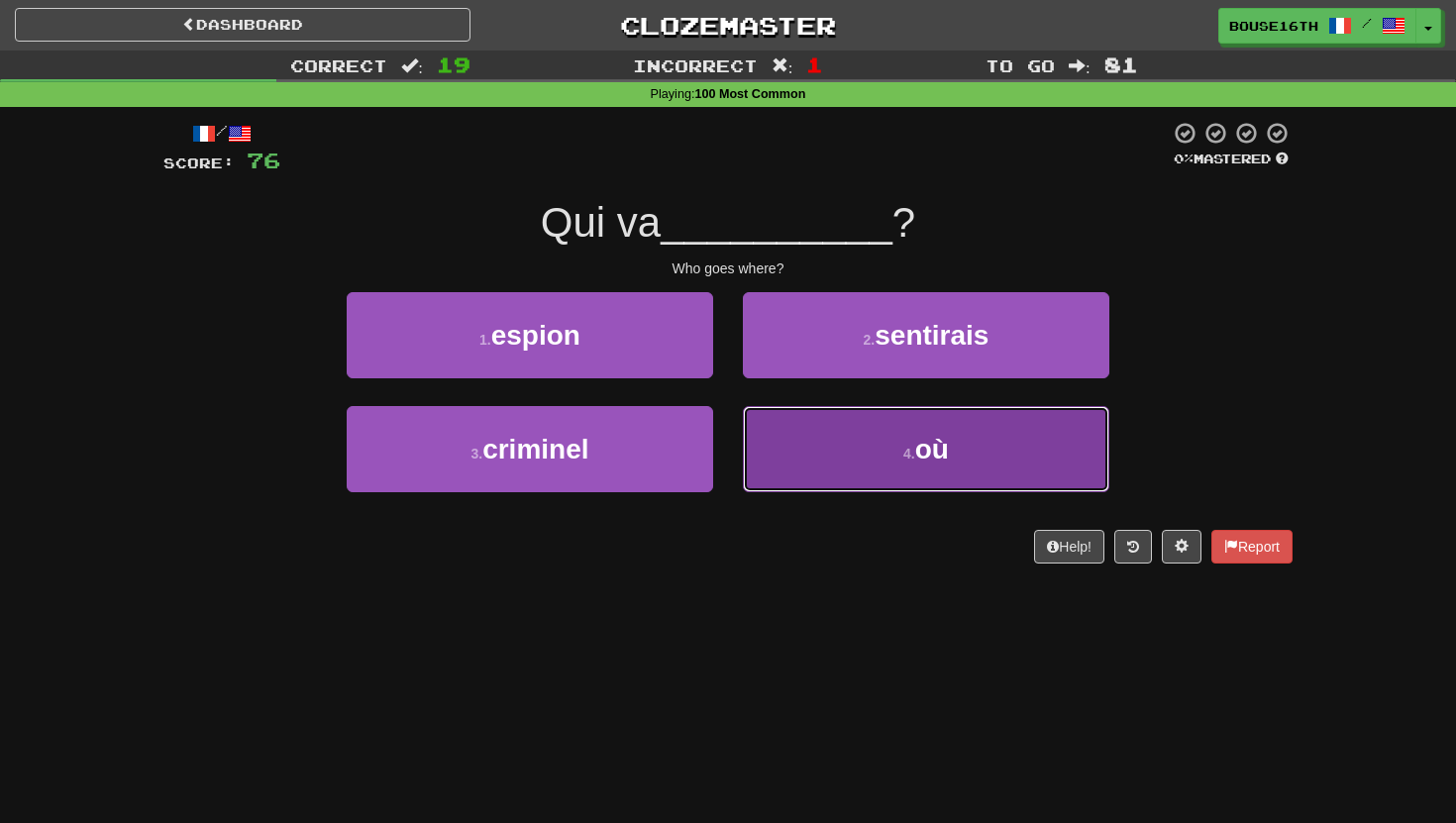 click on "4 .  où" at bounding box center [926, 449] 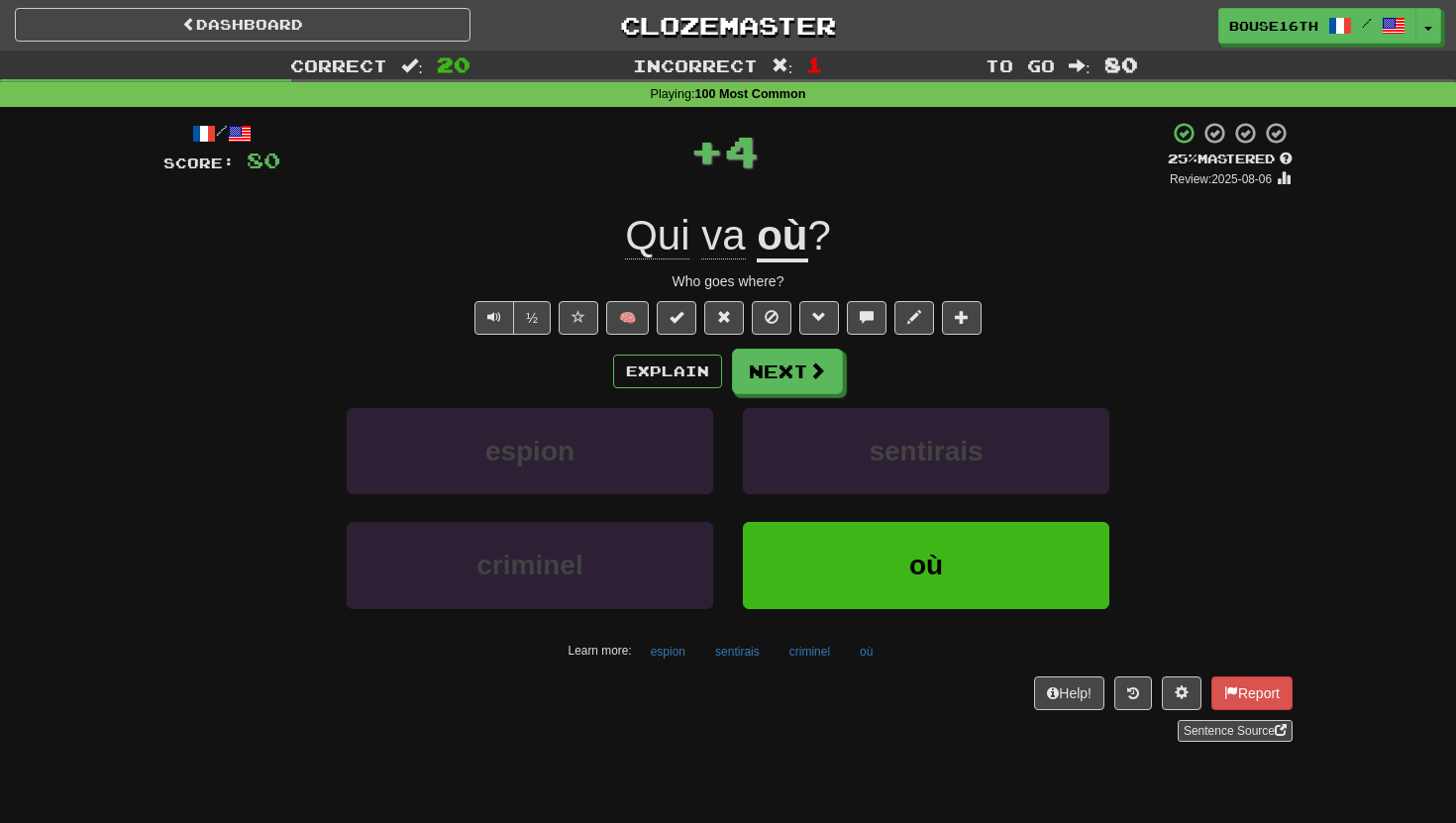 click on "Explain Next espion sentirais criminel où Learn more: espion sentirais criminel où" at bounding box center [728, 507] 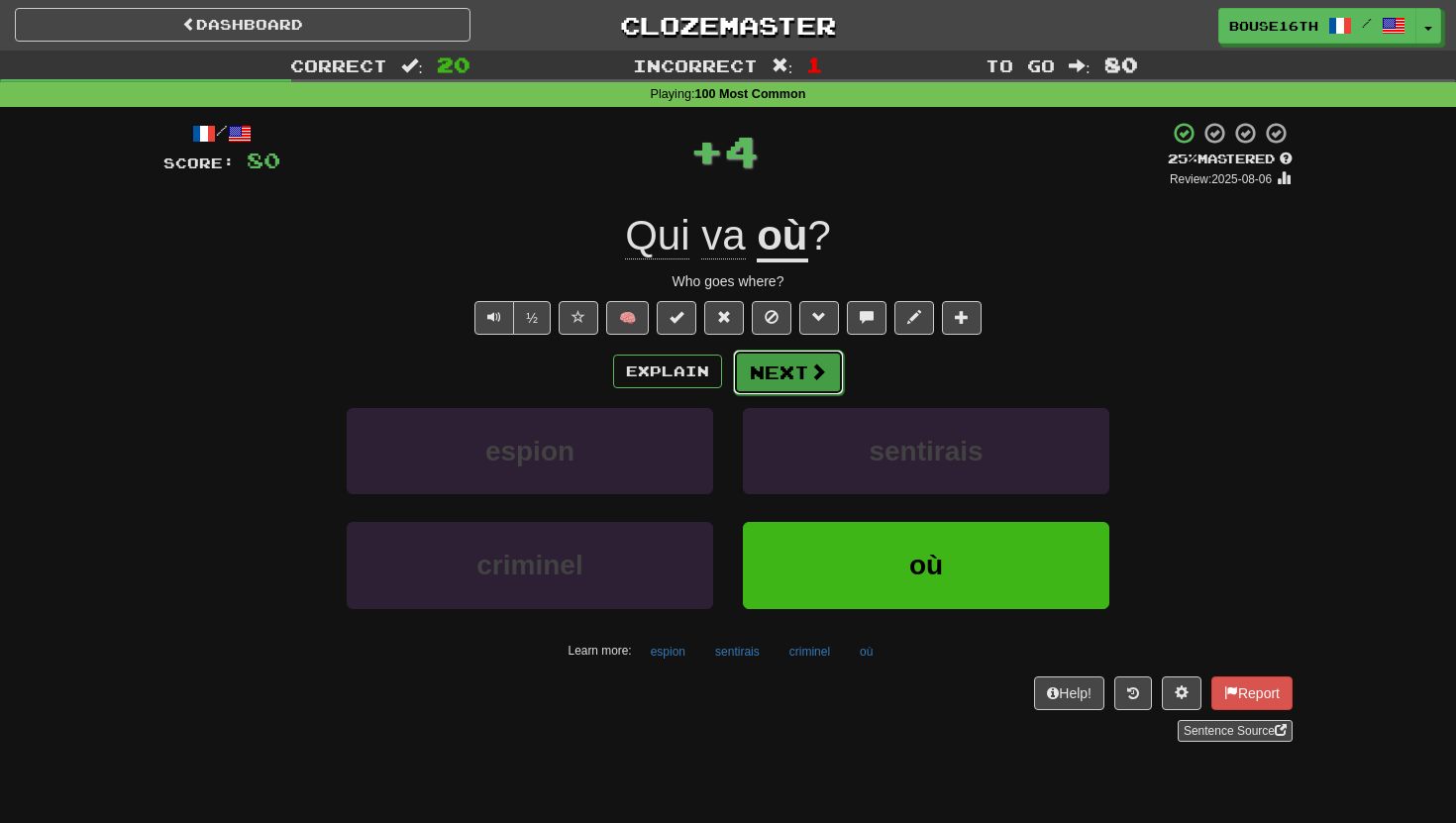 click on "Next" at bounding box center [788, 372] 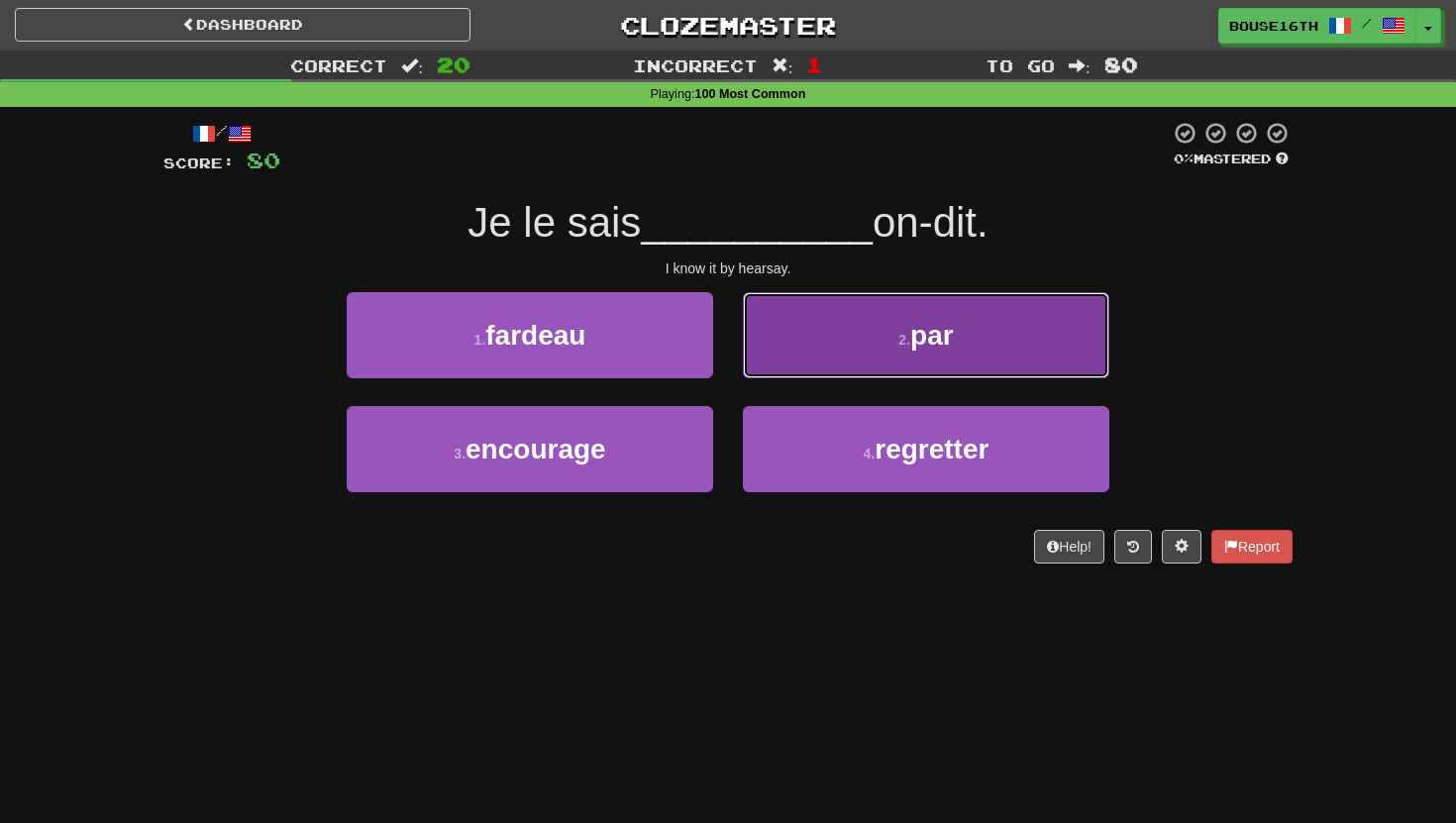 click on "2 ." at bounding box center [904, 340] 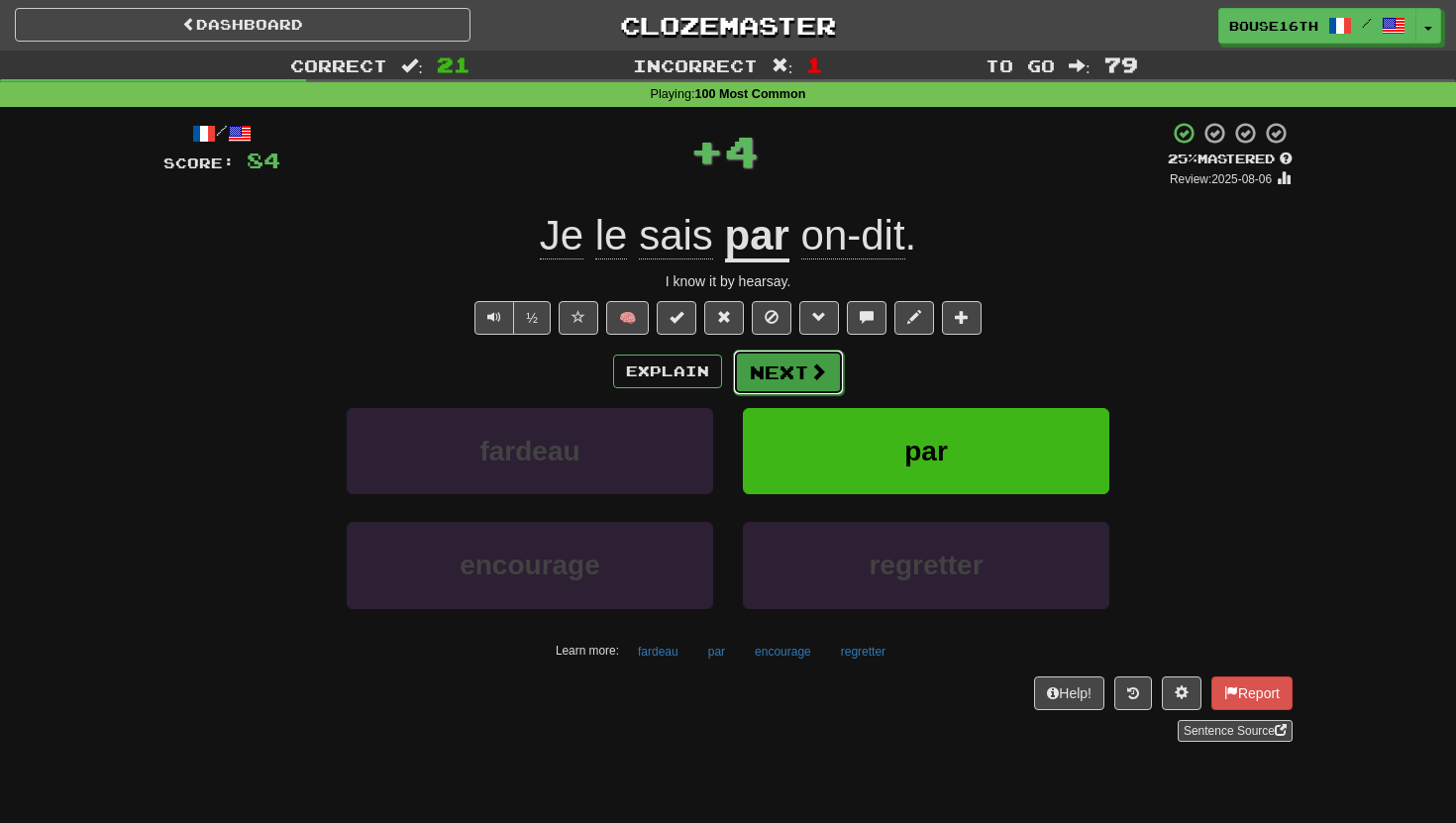 click at bounding box center [818, 371] 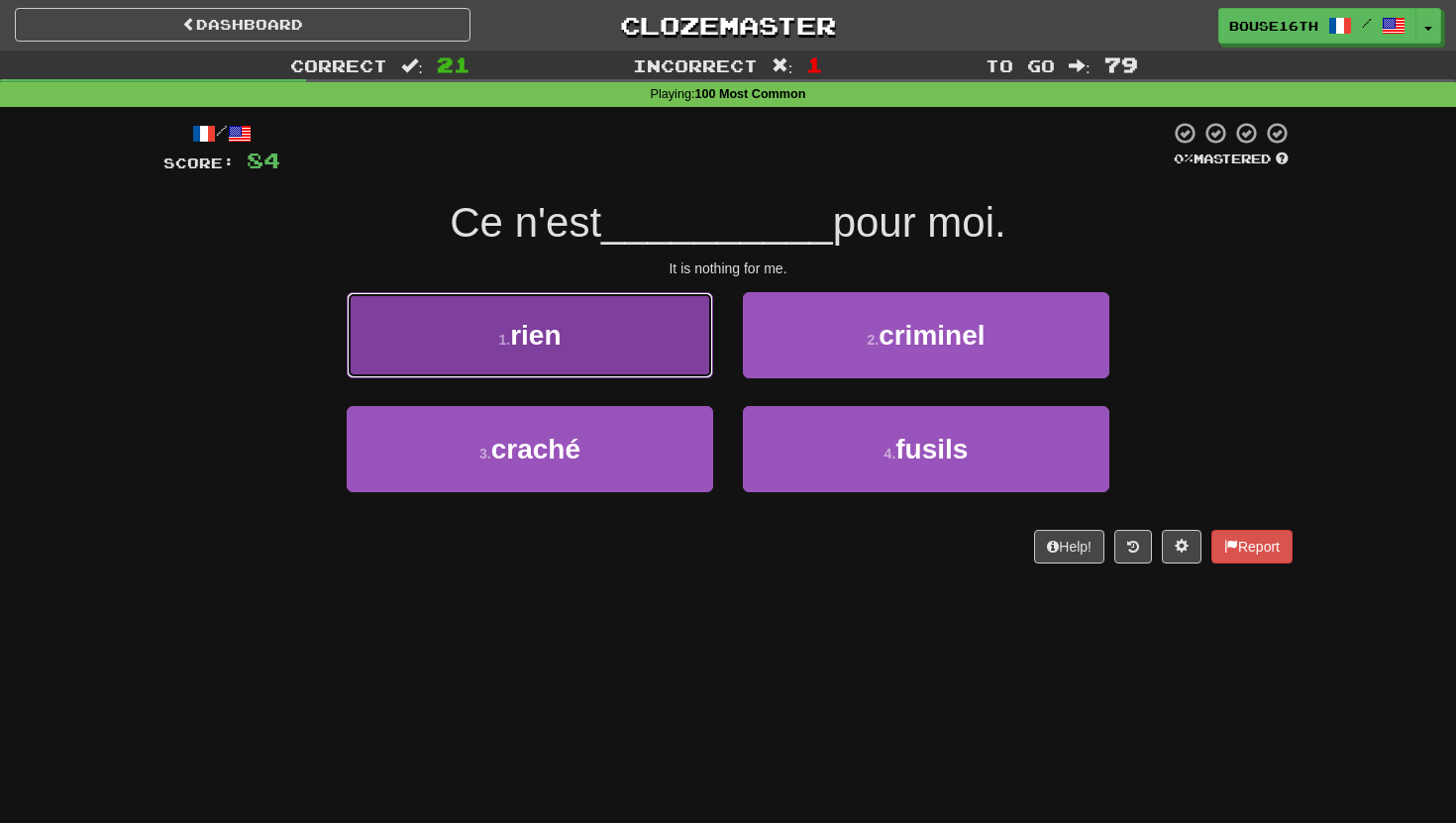 click on "1 .  rien" at bounding box center (530, 335) 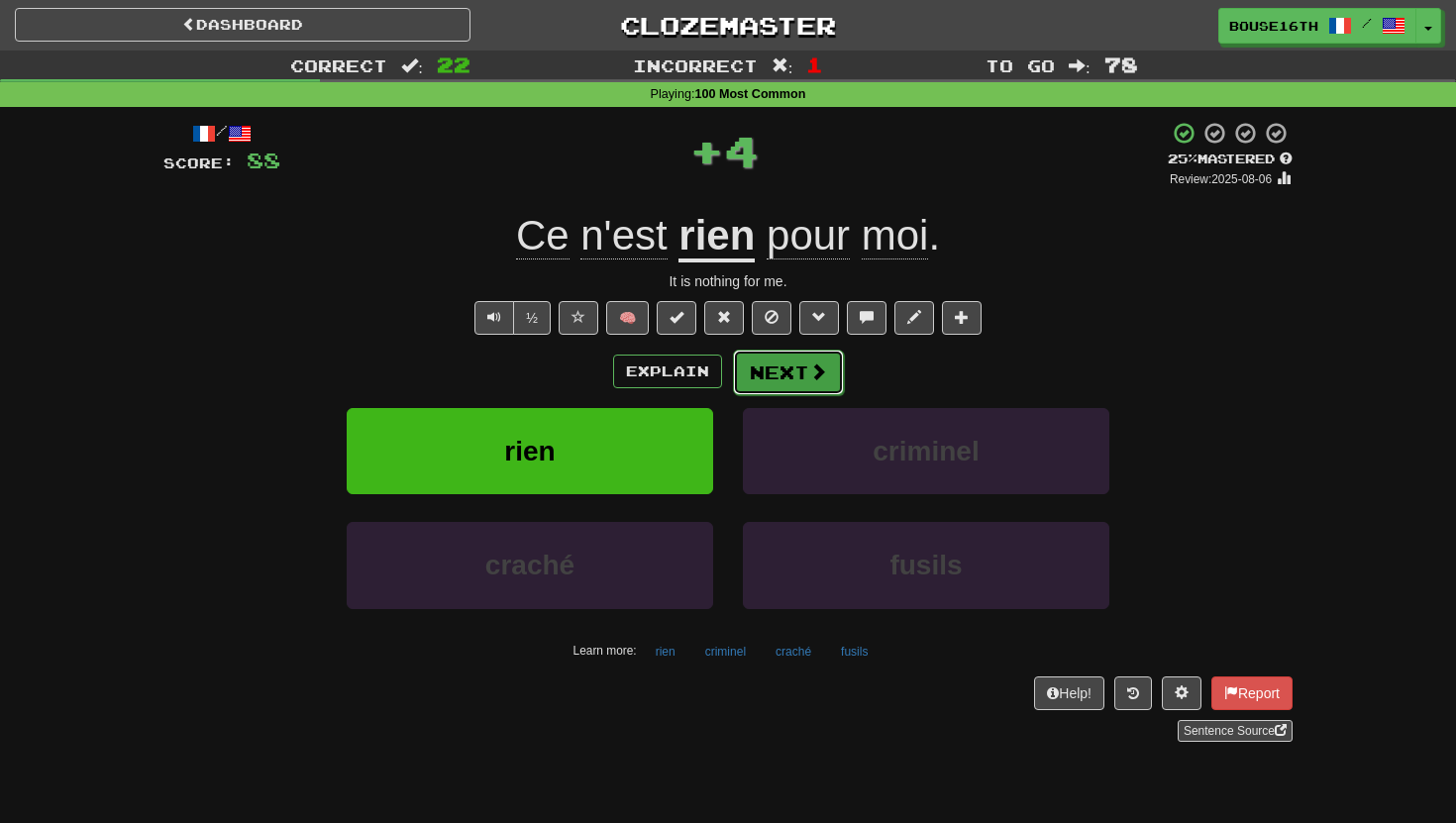 click on "Next" at bounding box center [788, 372] 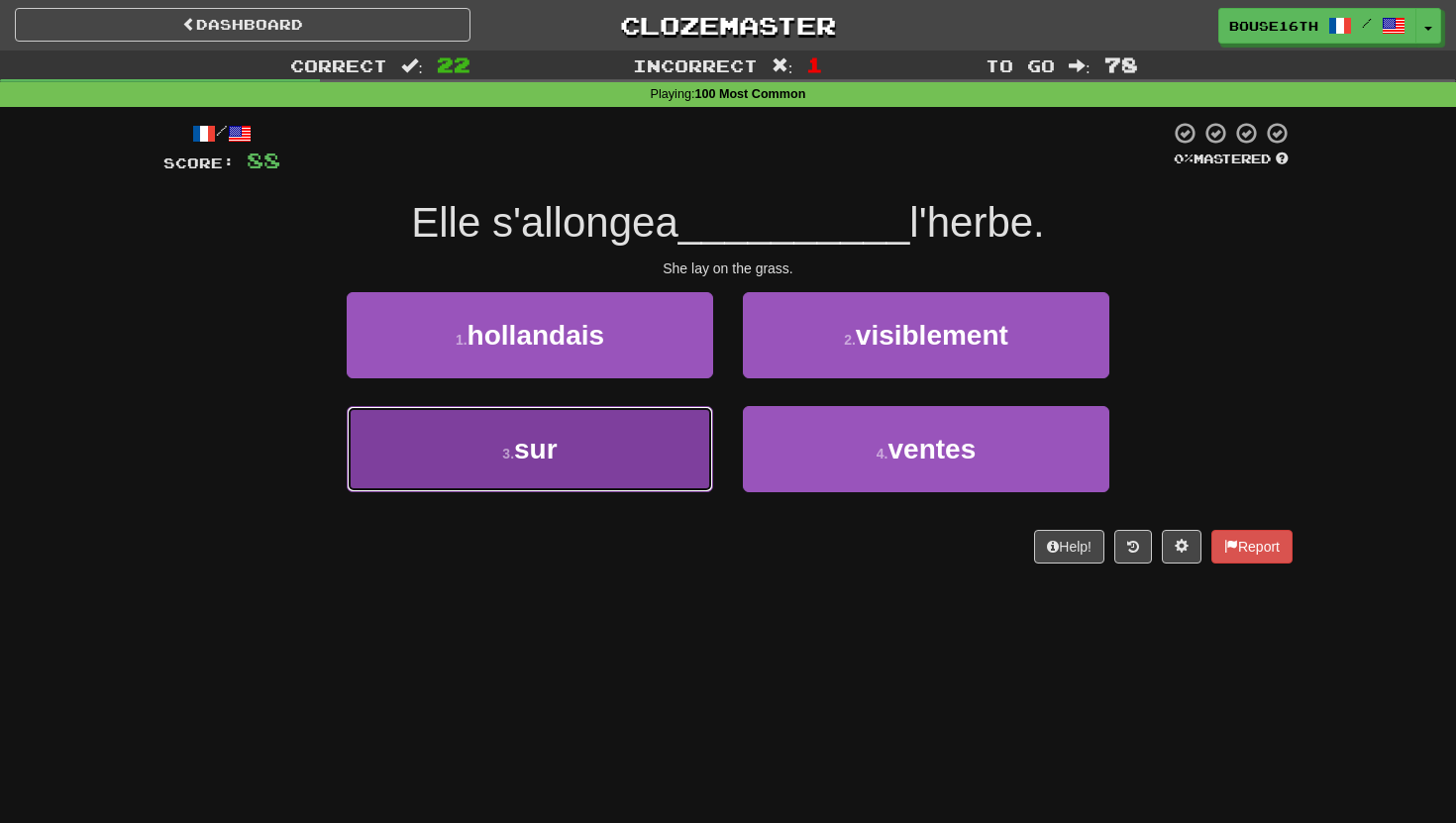 click on "3 .  sur" at bounding box center (530, 449) 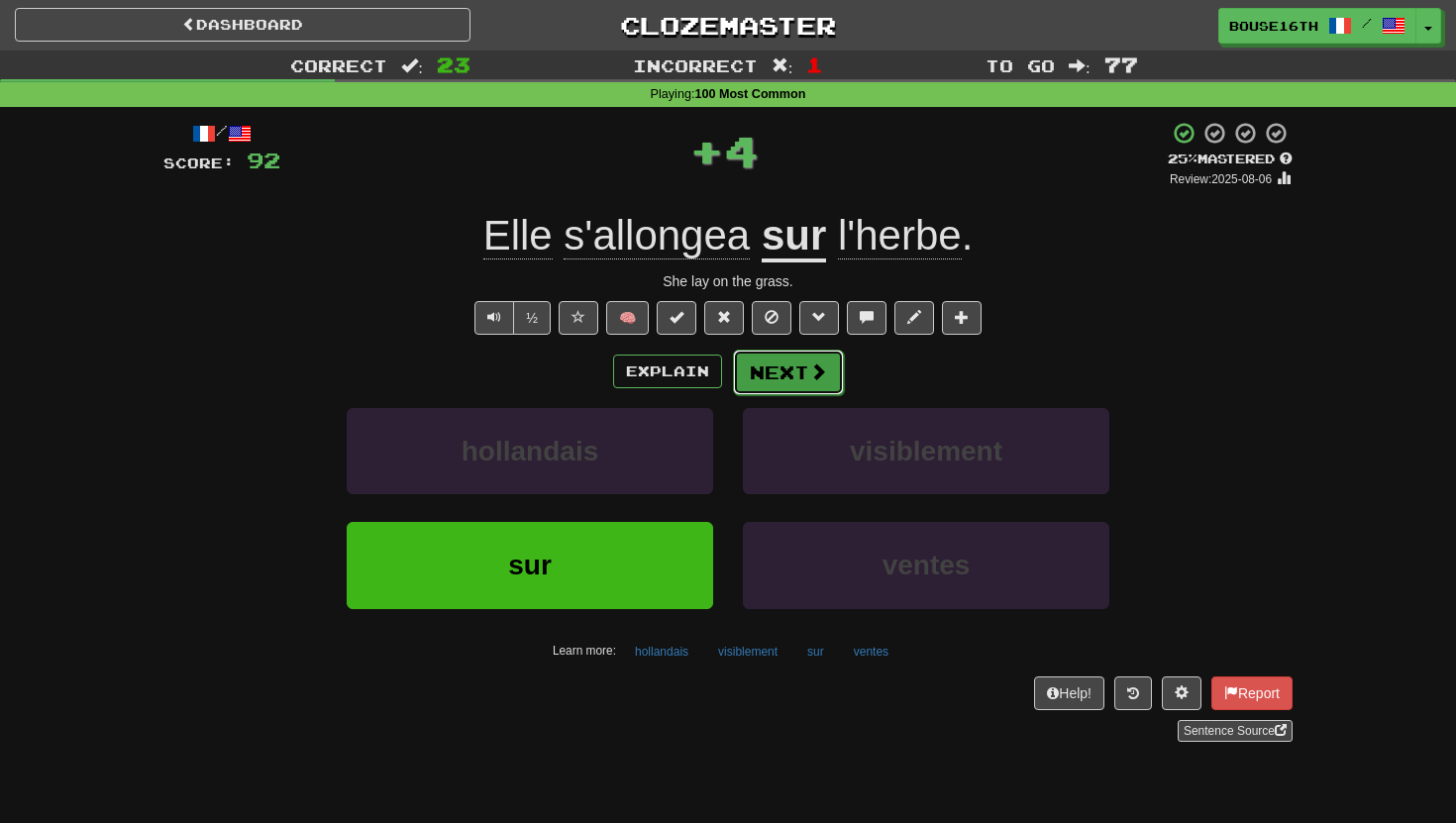 click on "Next" at bounding box center (788, 372) 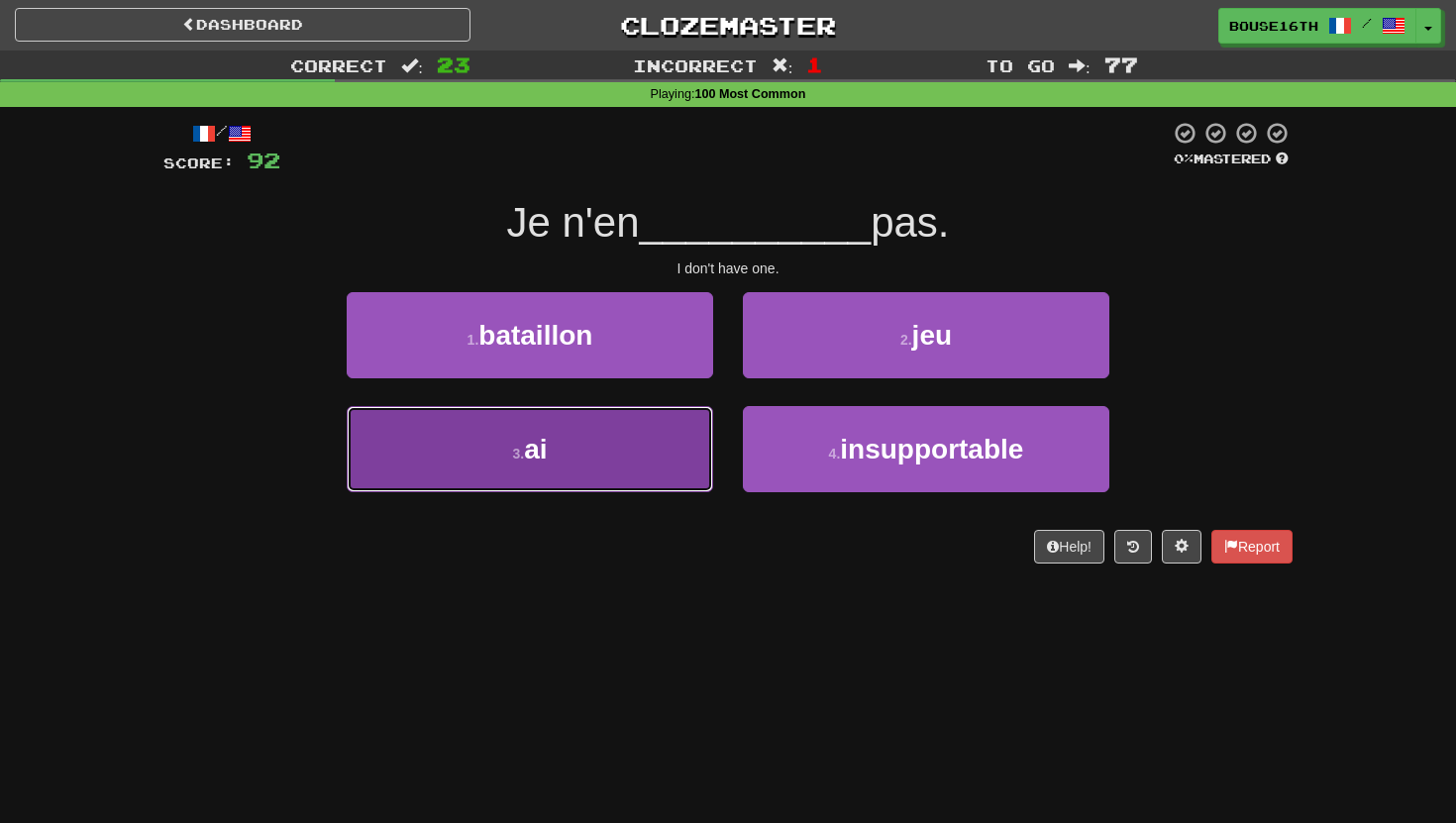 click on "3 .  ai" at bounding box center [530, 449] 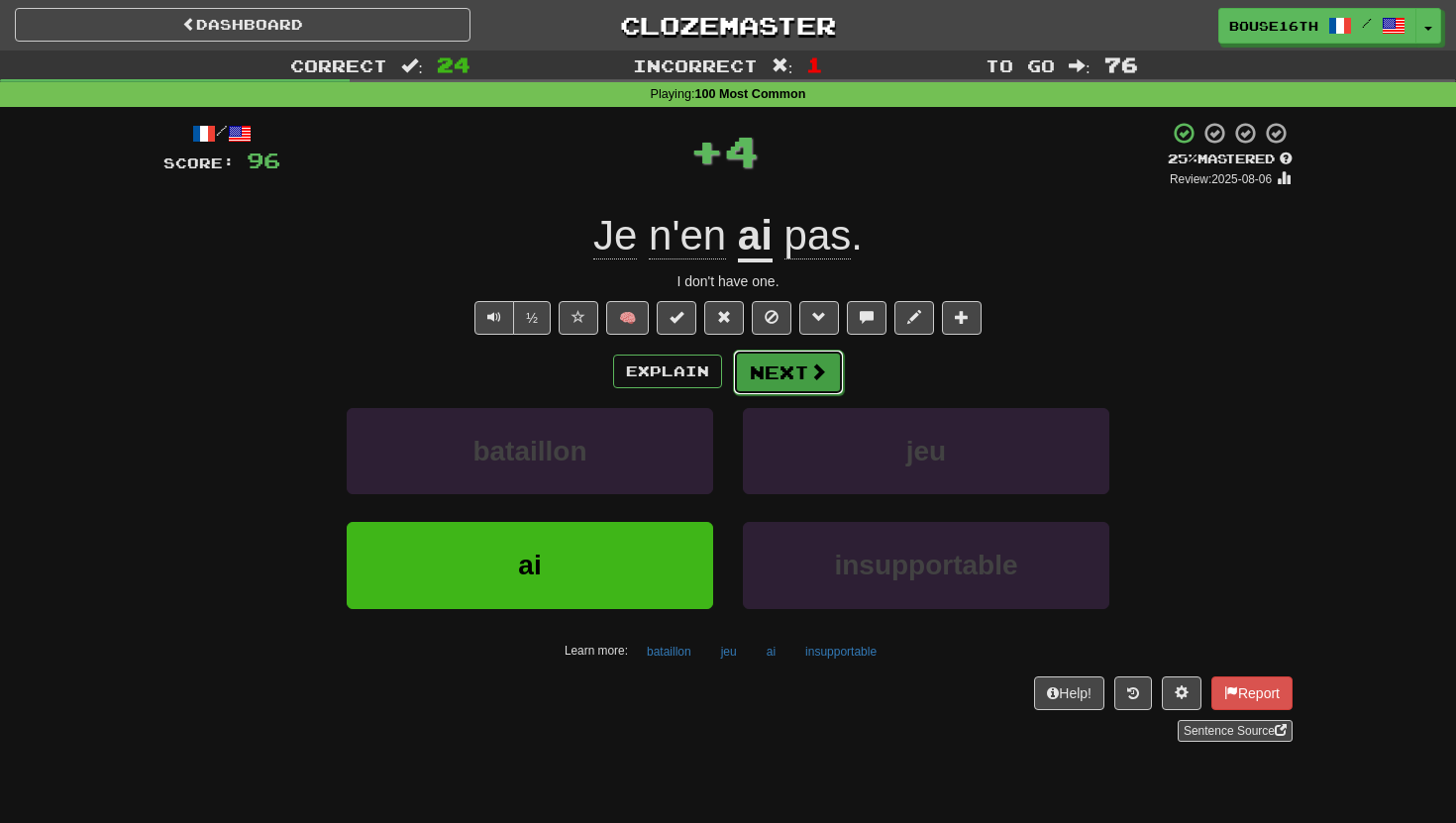 click on "Next" at bounding box center (788, 372) 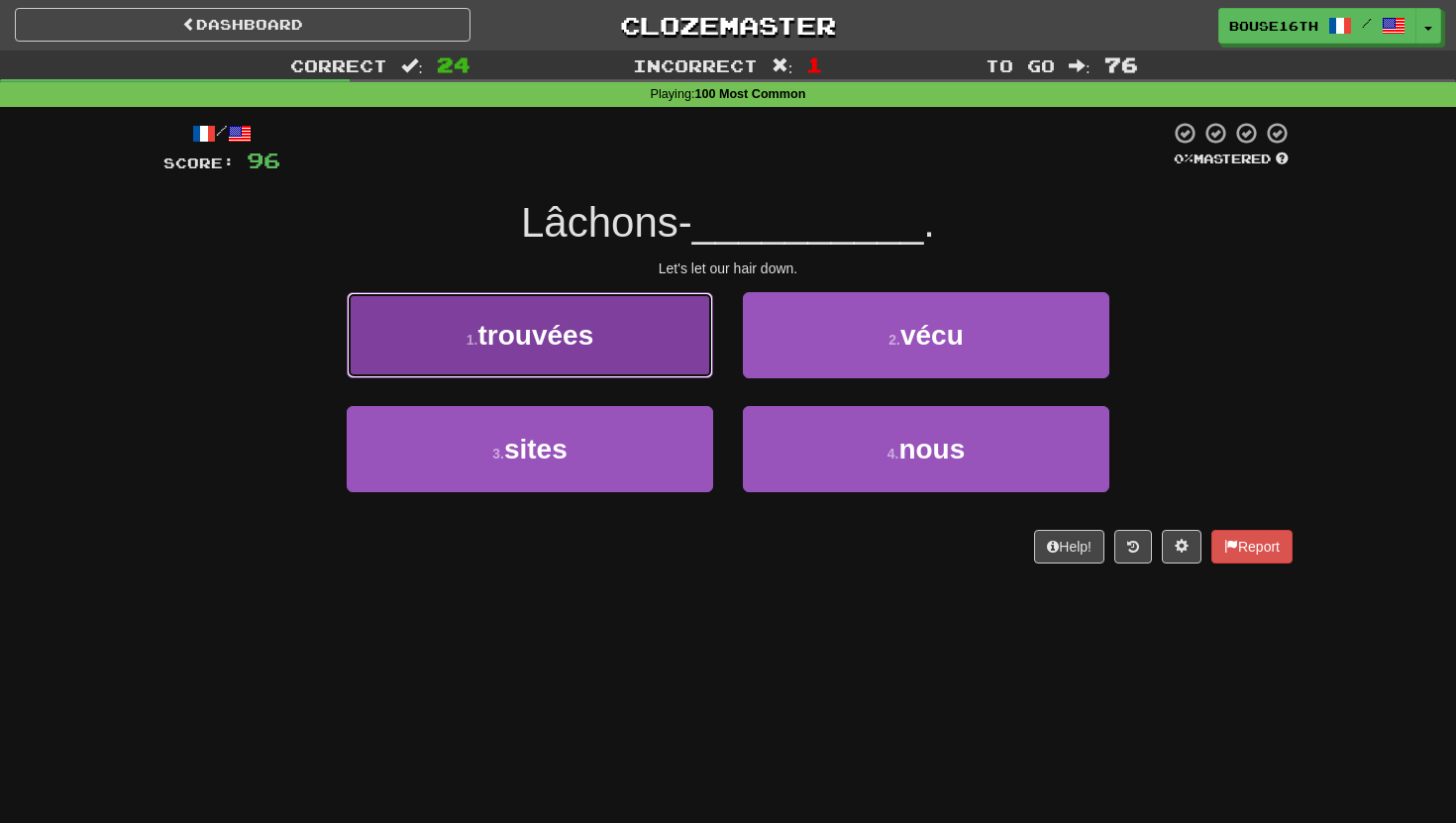 click on "1 .  trouvées" at bounding box center [530, 335] 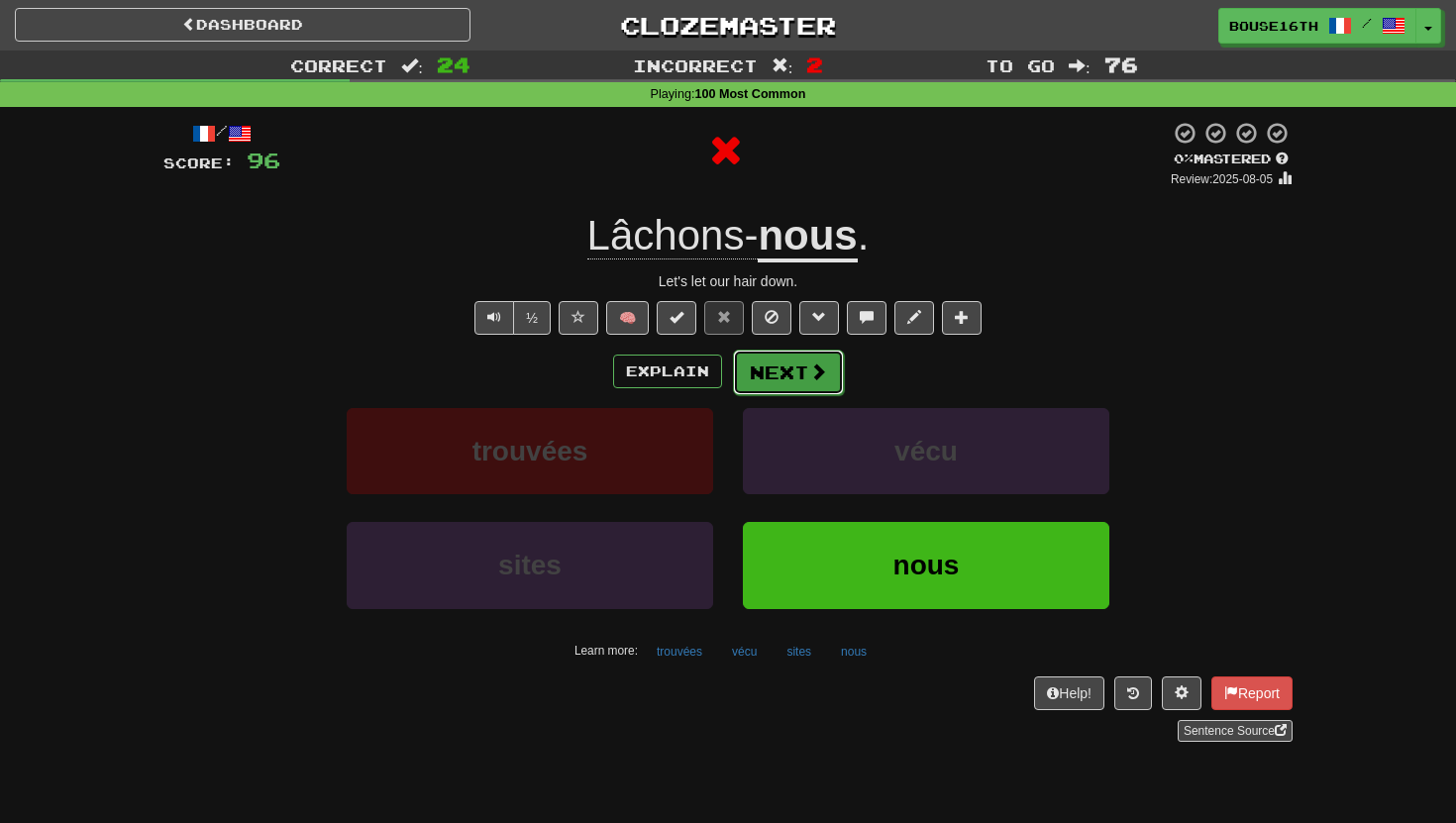 click on "Next" at bounding box center [788, 372] 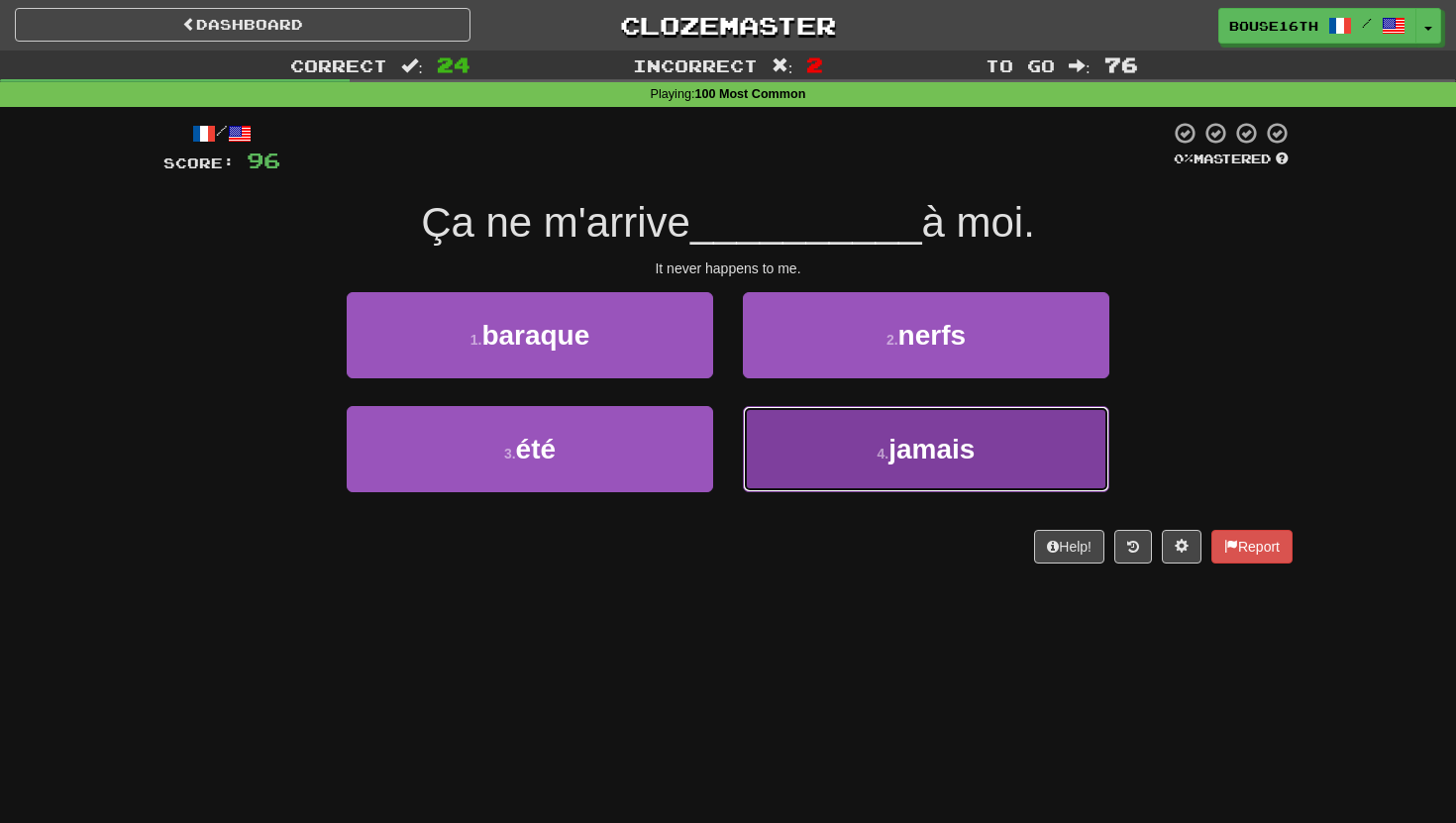 click on "4 .  jamais" at bounding box center (926, 449) 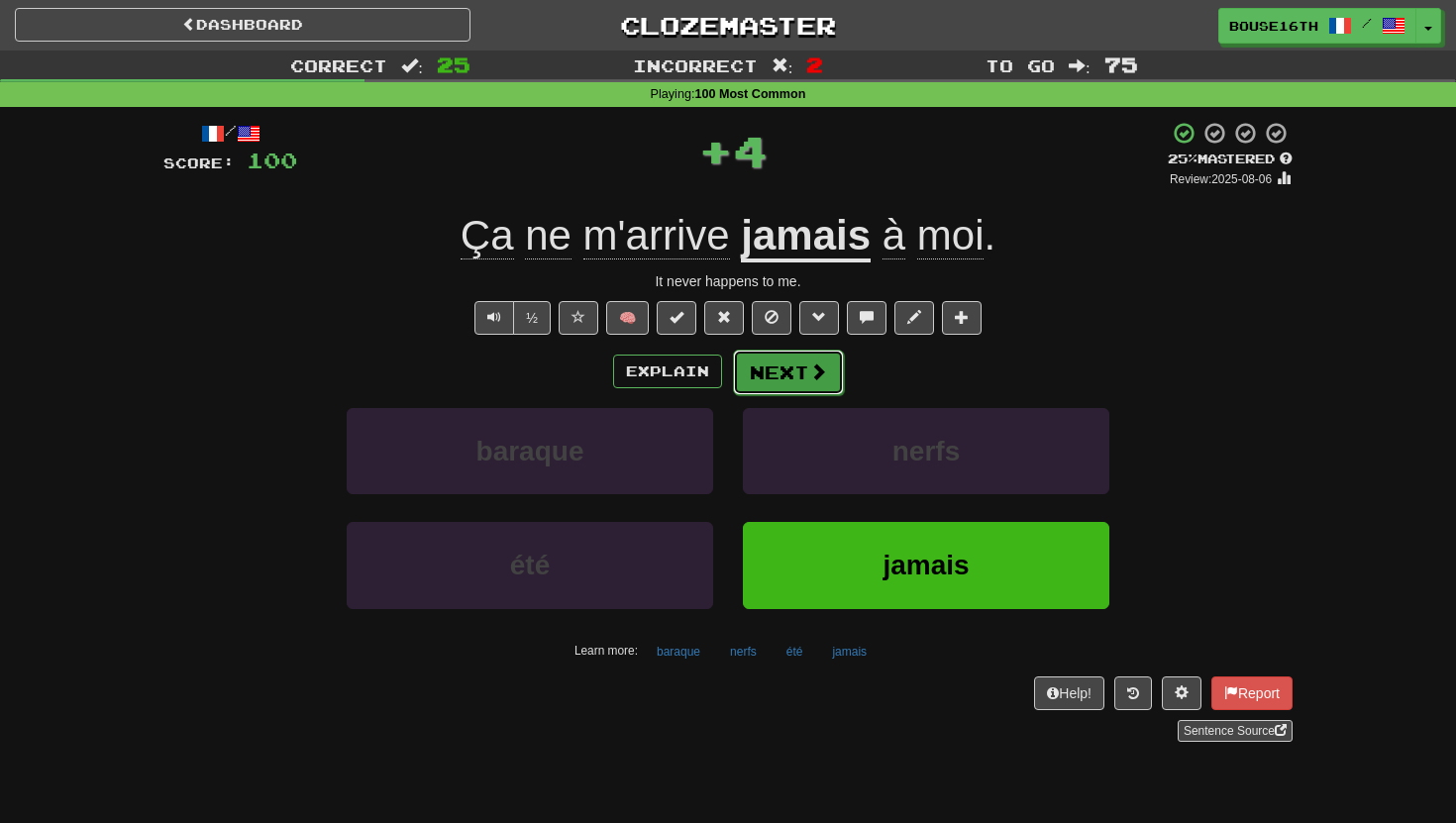 click on "Next" at bounding box center (788, 372) 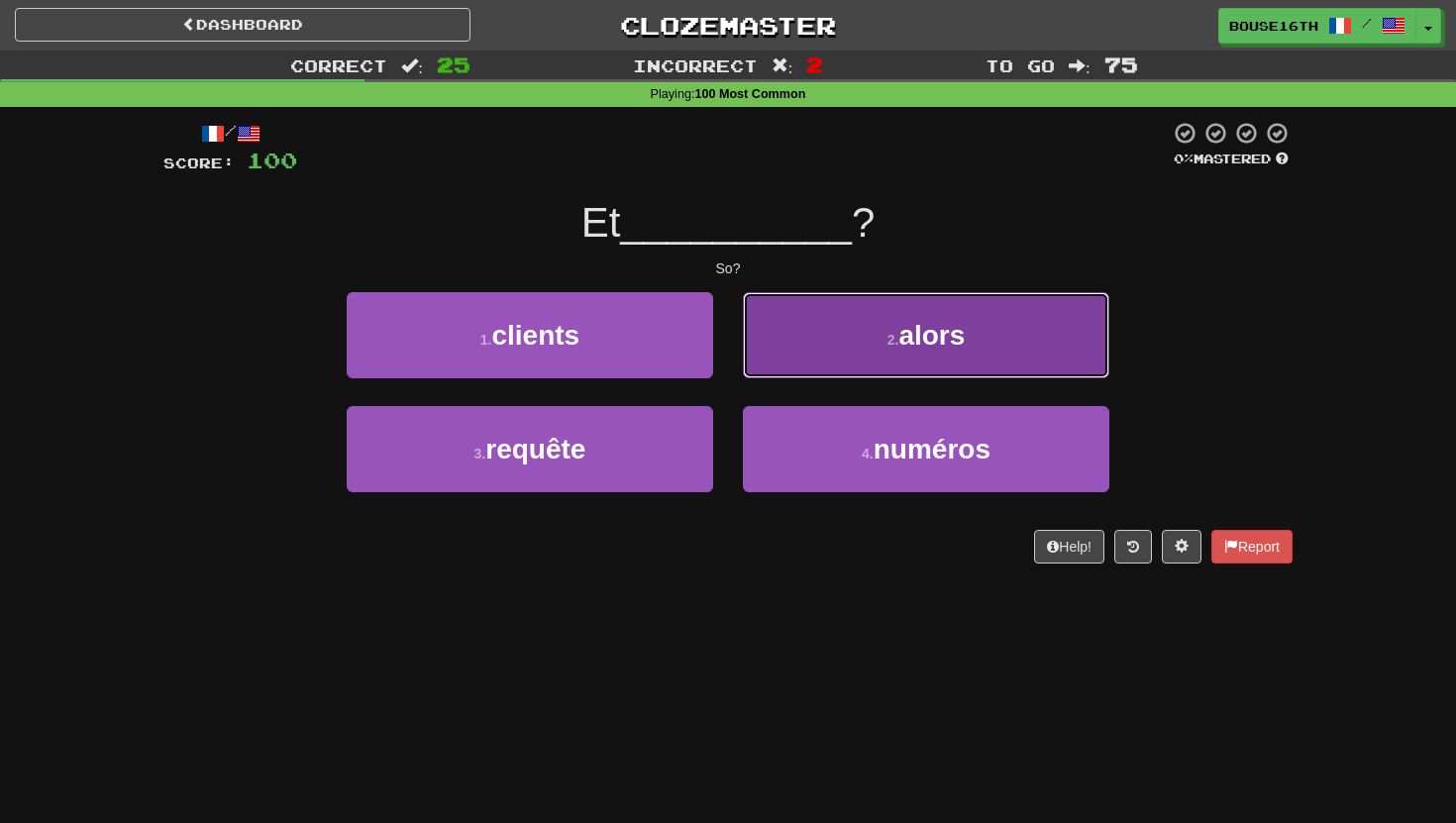 click on "2 .  alors" at bounding box center [926, 335] 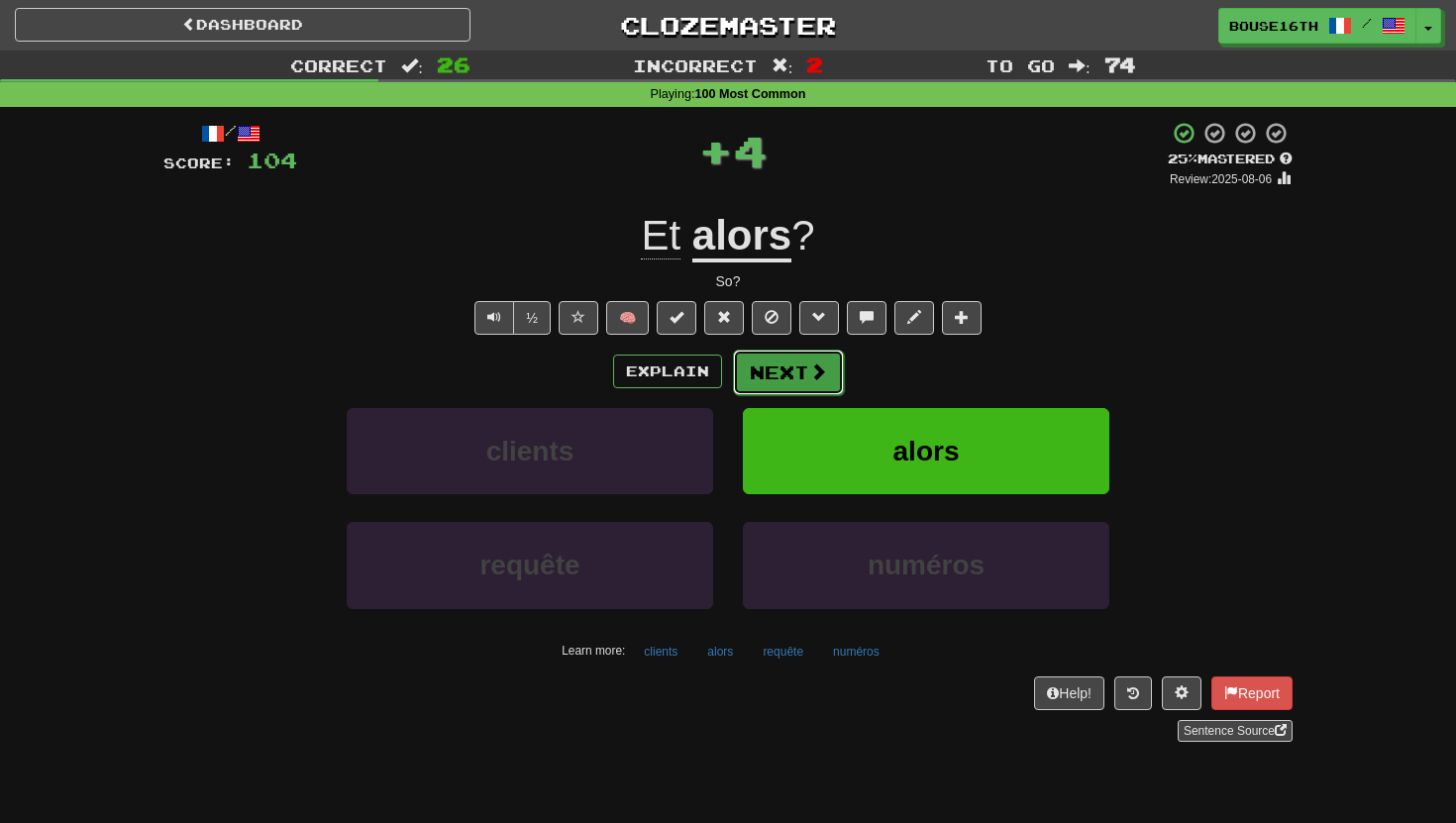 click on "Next" at bounding box center [788, 372] 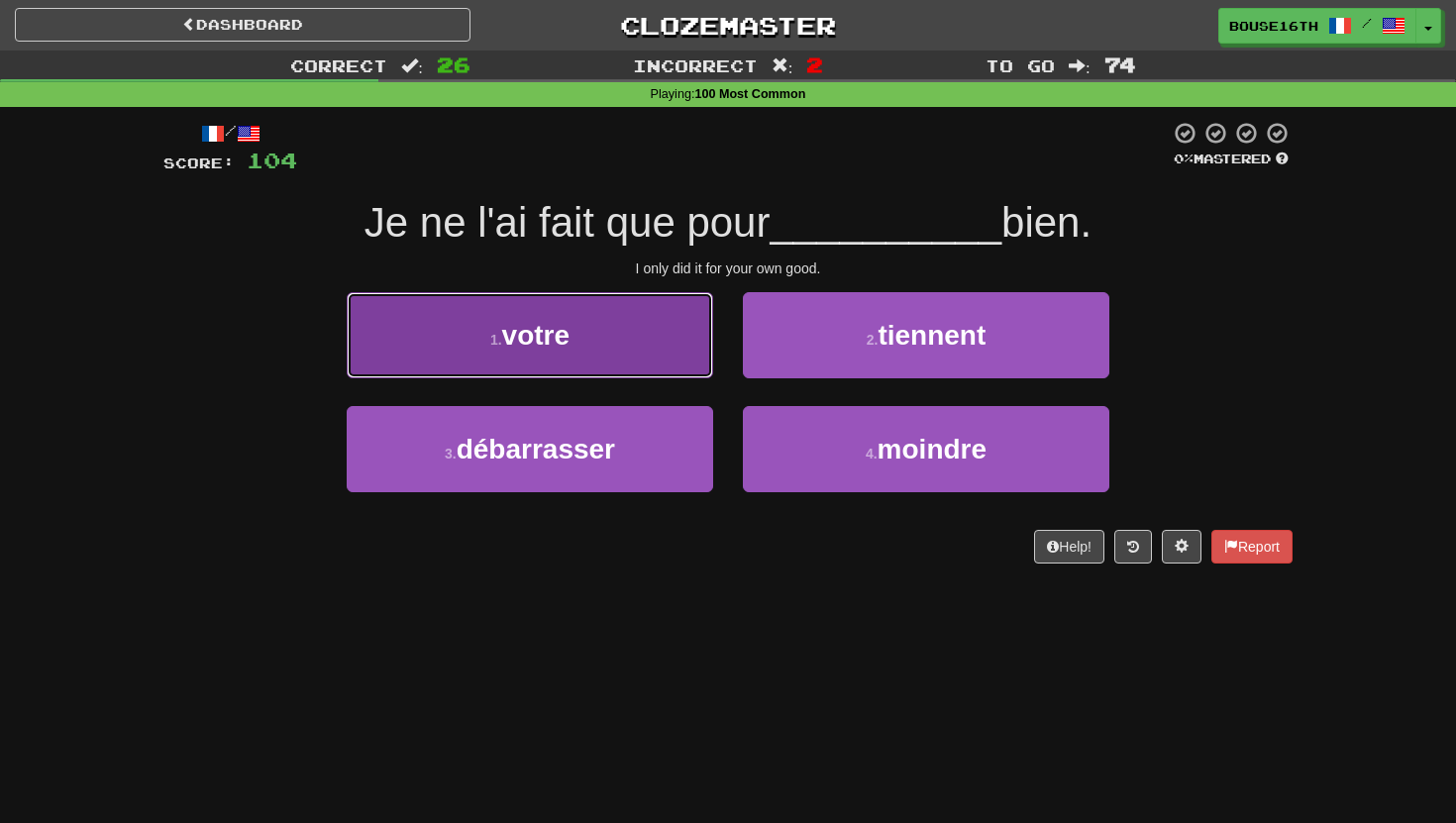 click on "1 .  votre" at bounding box center [530, 335] 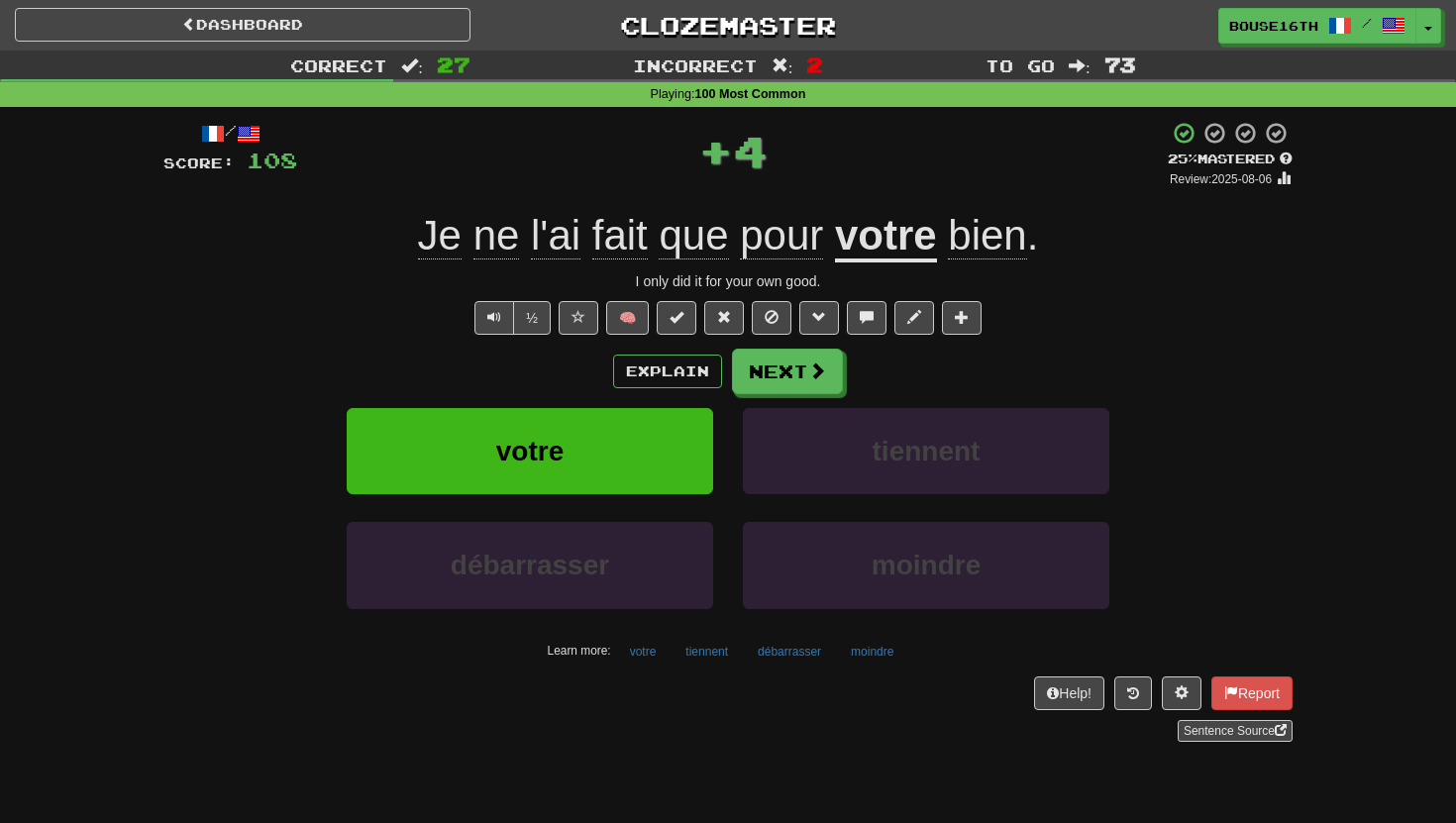 click on "/  Score:   108 + 4 25 %  Mastered Review:  2025-08-06 Je   ne   l'ai   fait   que   pour   votre   bien . I only did it for your own good. ½ 🧠 Explain Next votre tiennent débarrasser moindre Learn more: votre tiennent débarrasser moindre  Help!  Report Sentence Source" at bounding box center [728, 431] 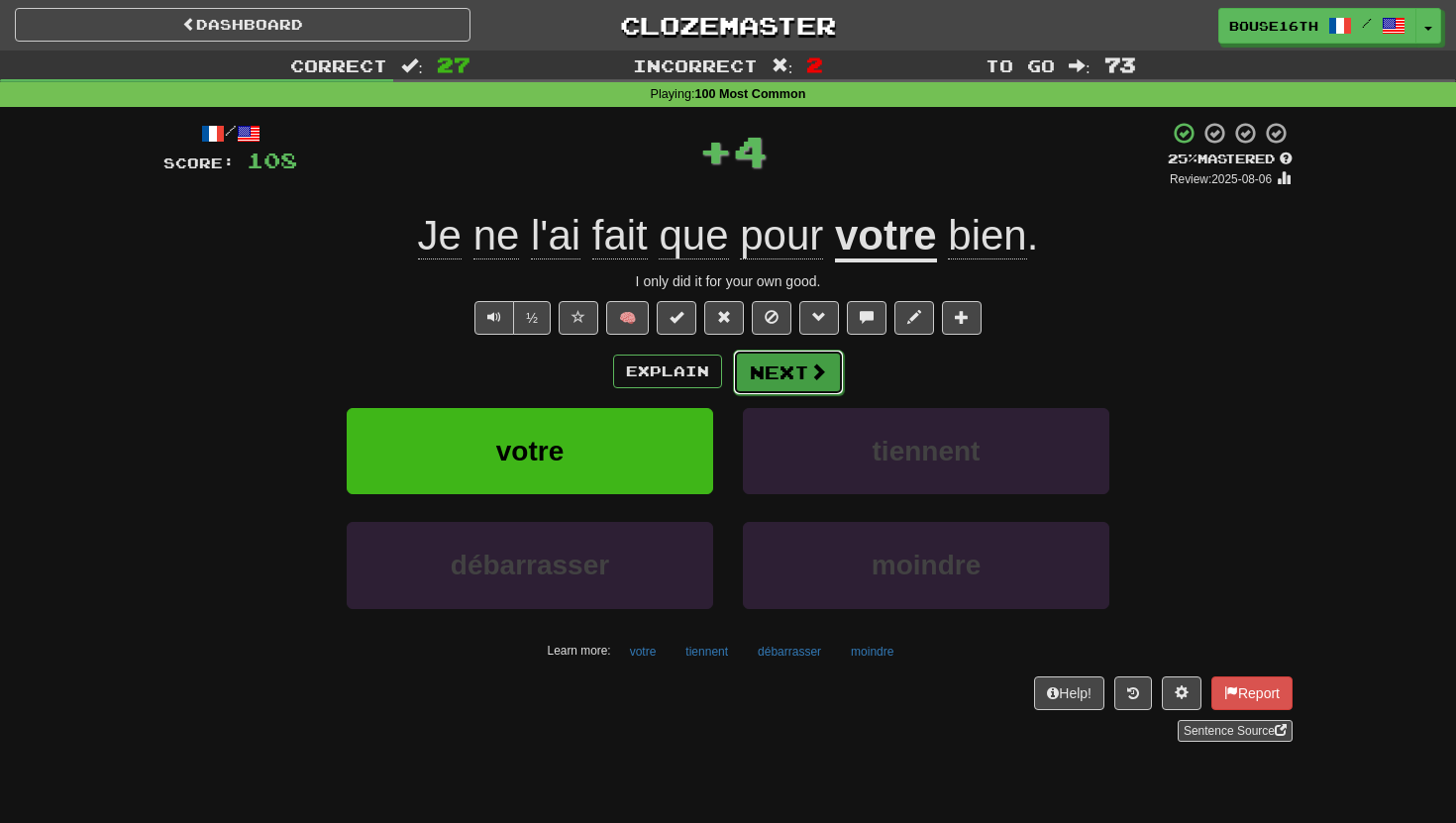 click on "Next" at bounding box center [788, 372] 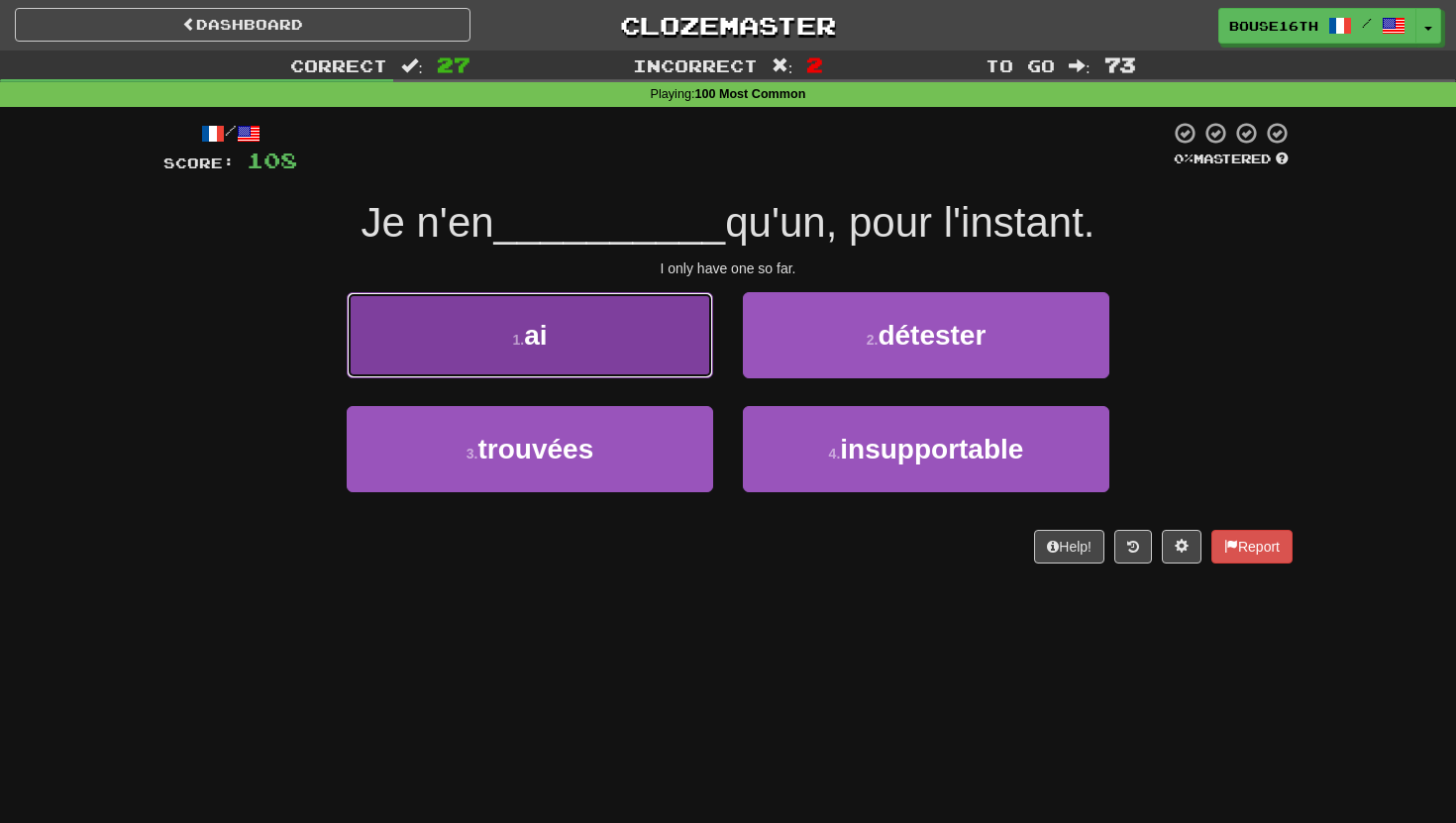 click on "1 .  ai" at bounding box center (530, 335) 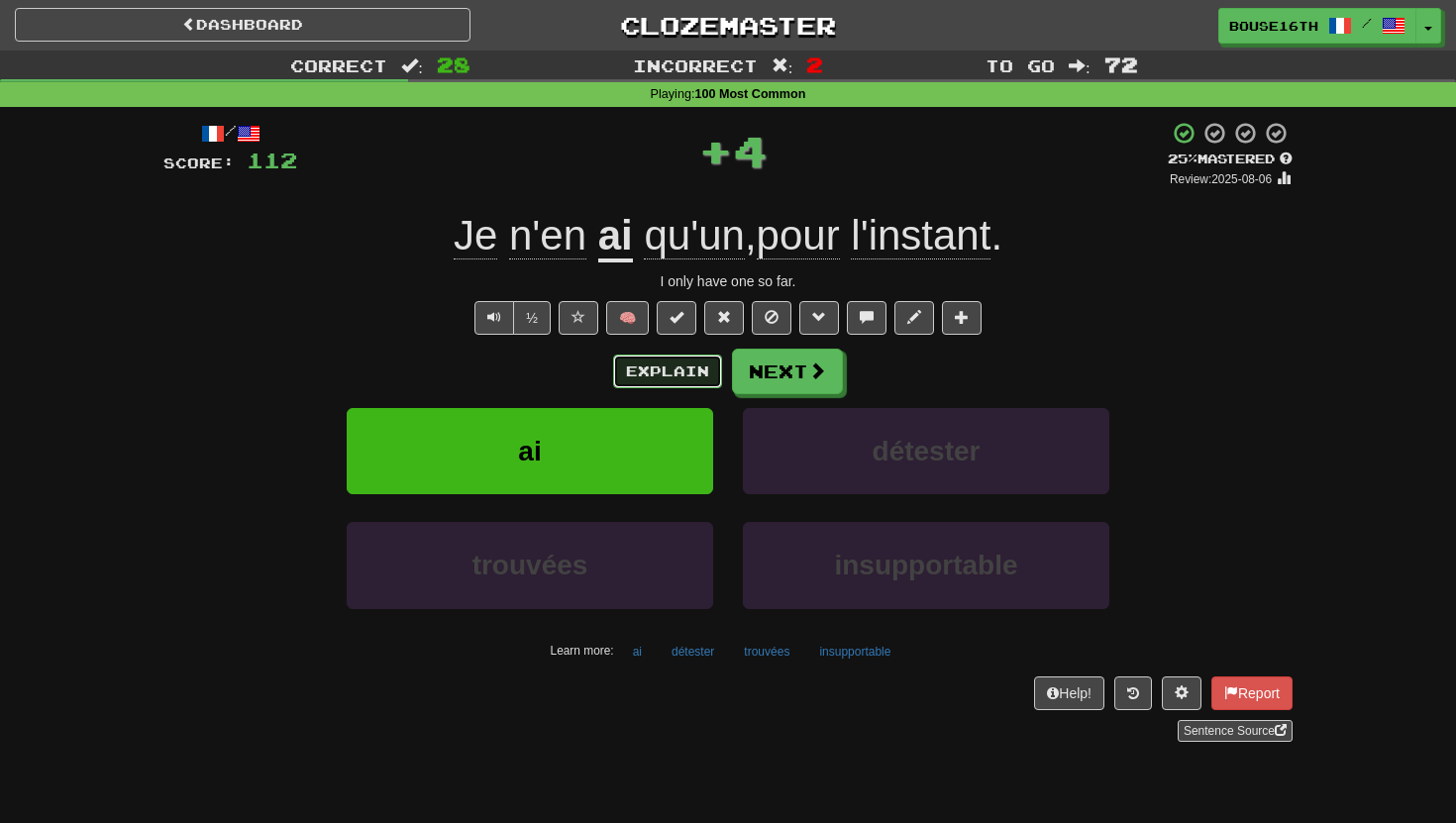 click on "Explain" at bounding box center [668, 371] 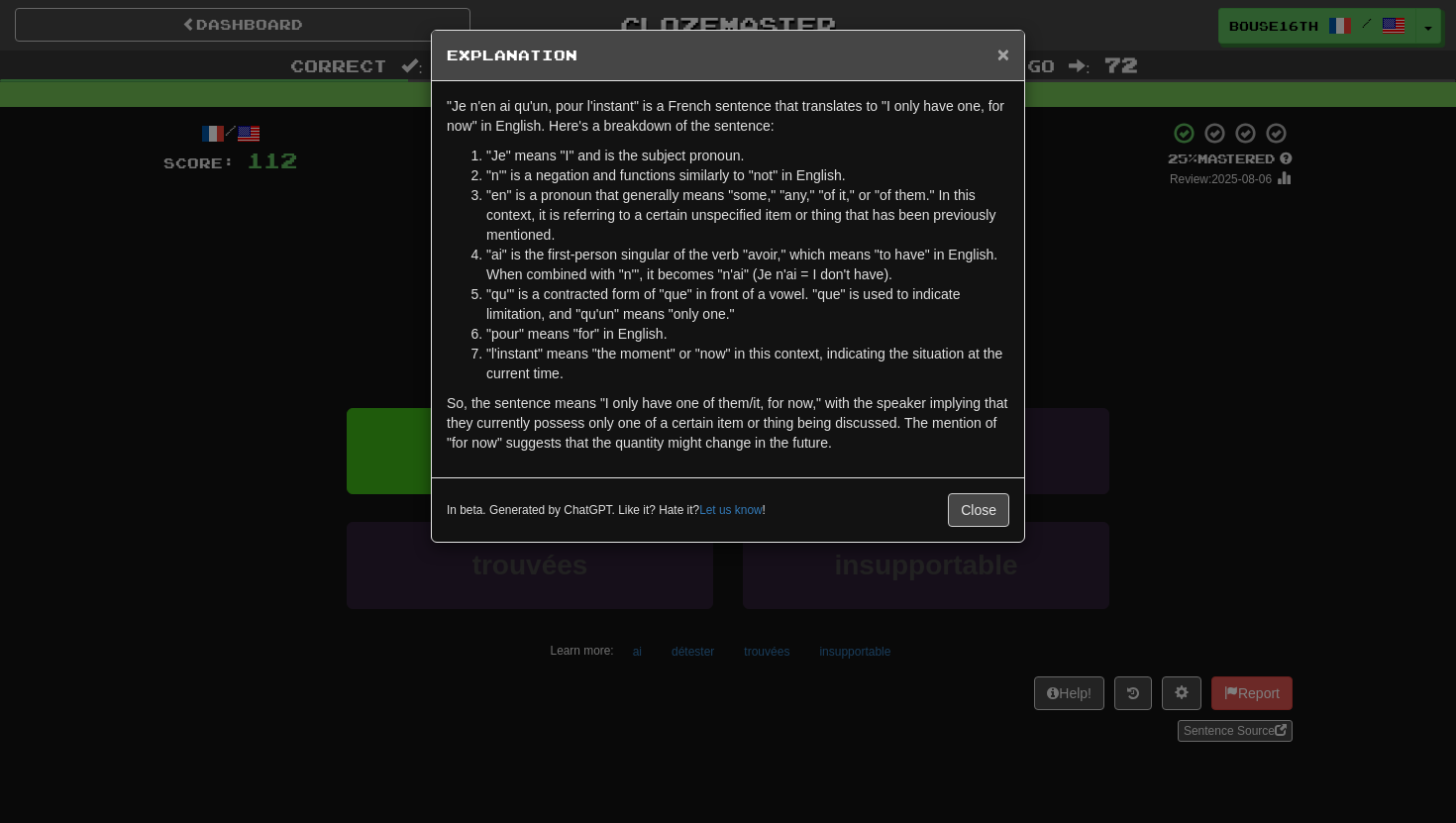 click on "×" at bounding box center (1003, 53) 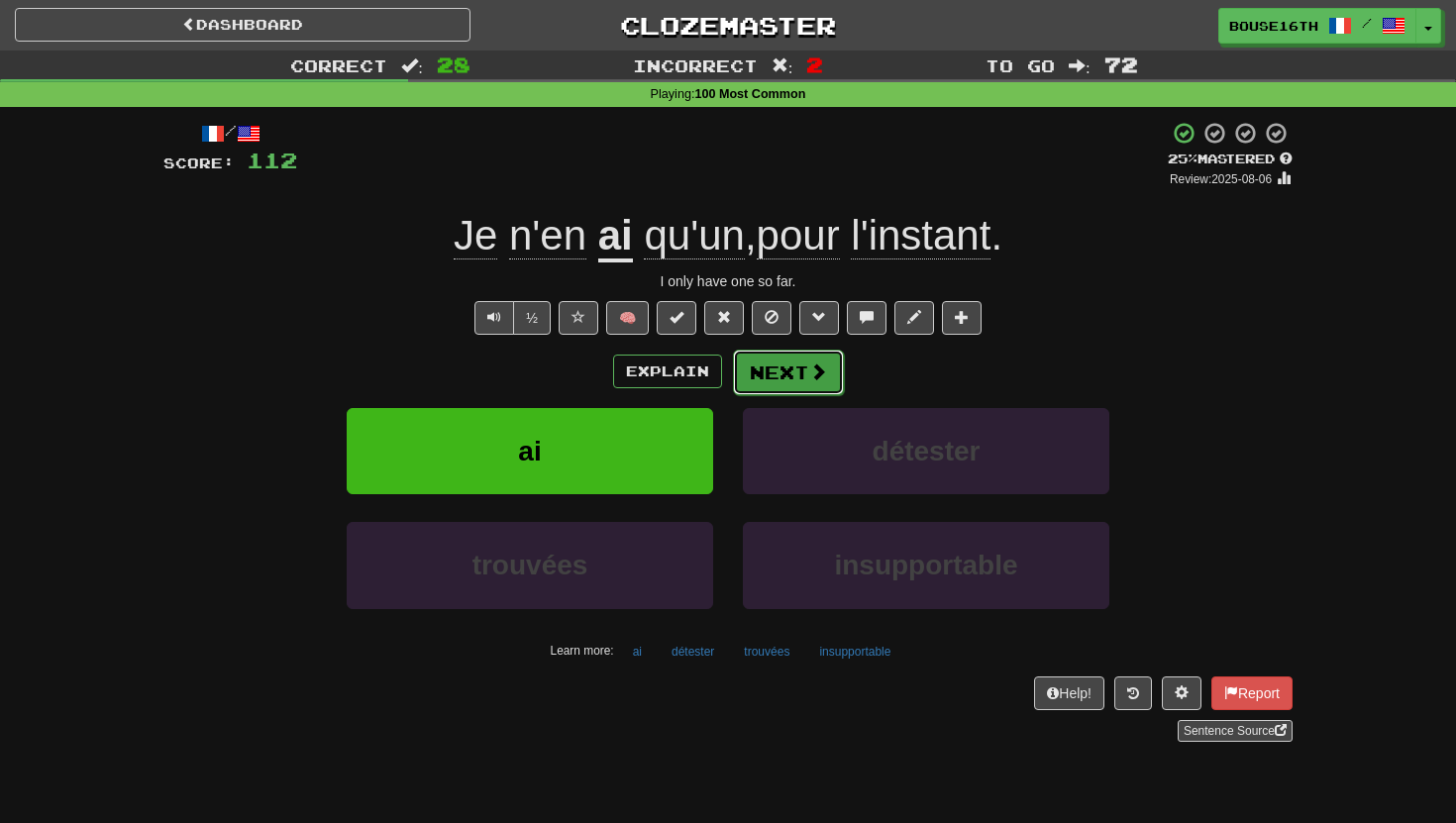 click at bounding box center (818, 371) 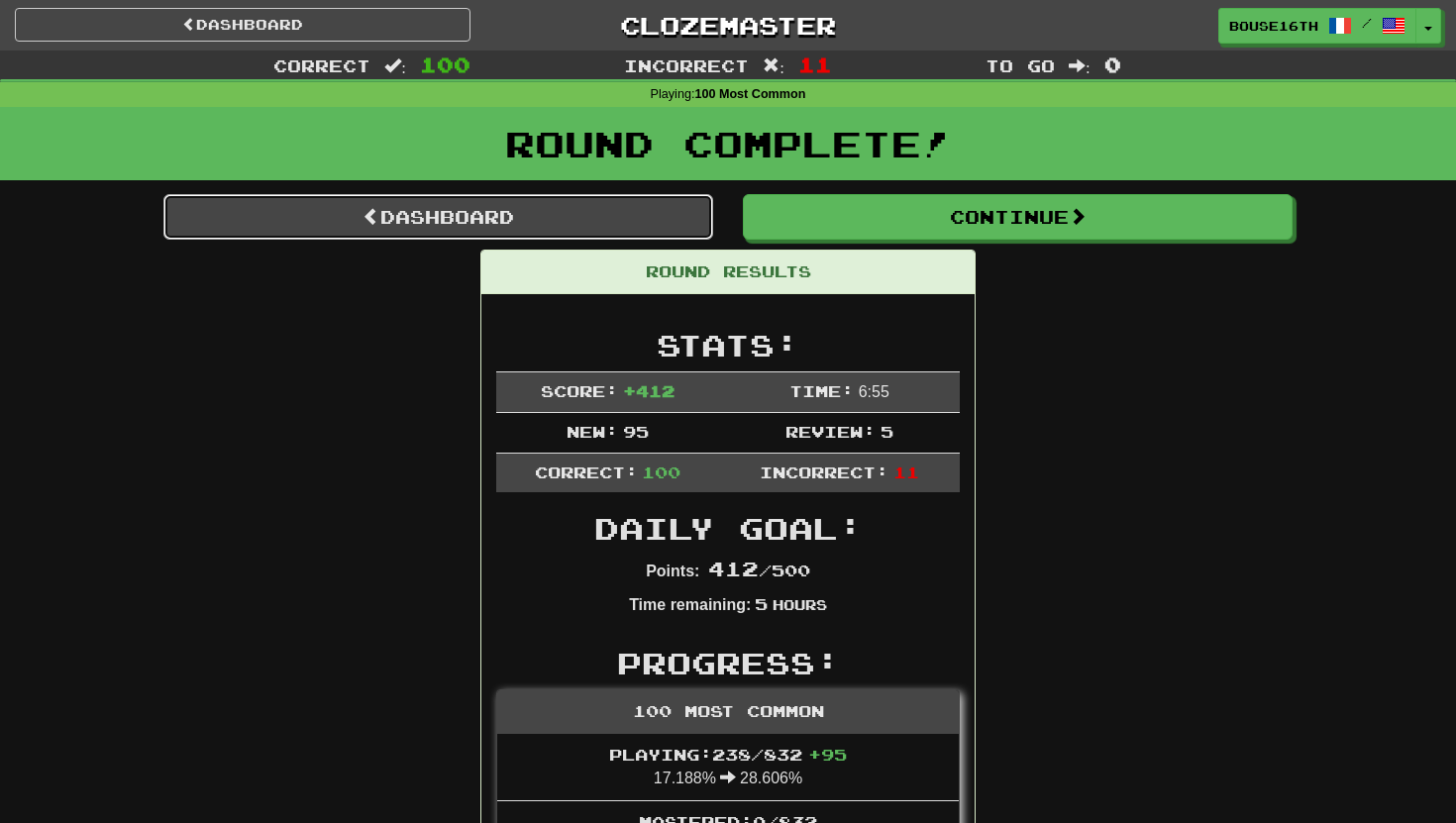 click on "Dashboard" at bounding box center (438, 217) 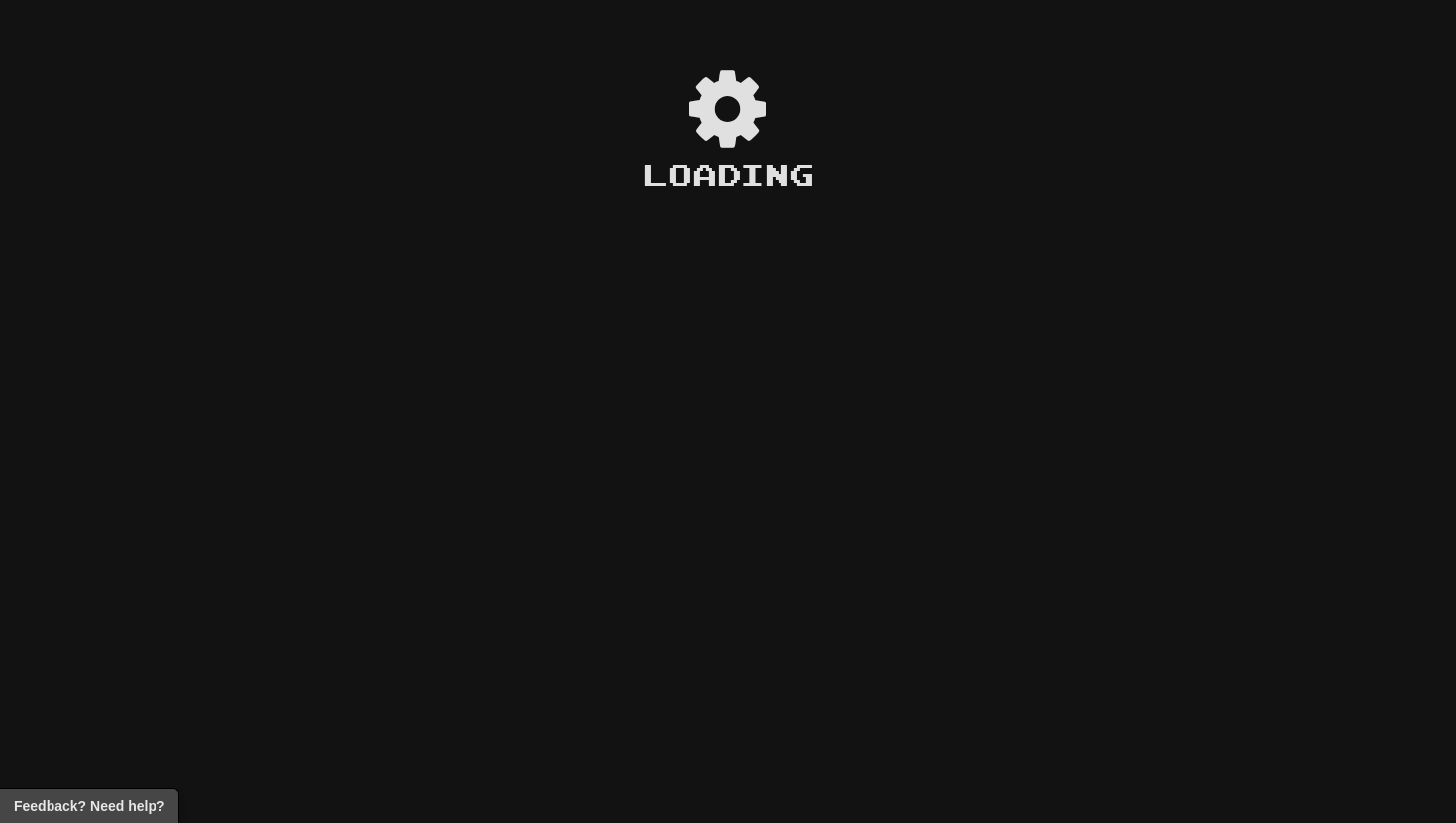 scroll, scrollTop: 0, scrollLeft: 0, axis: both 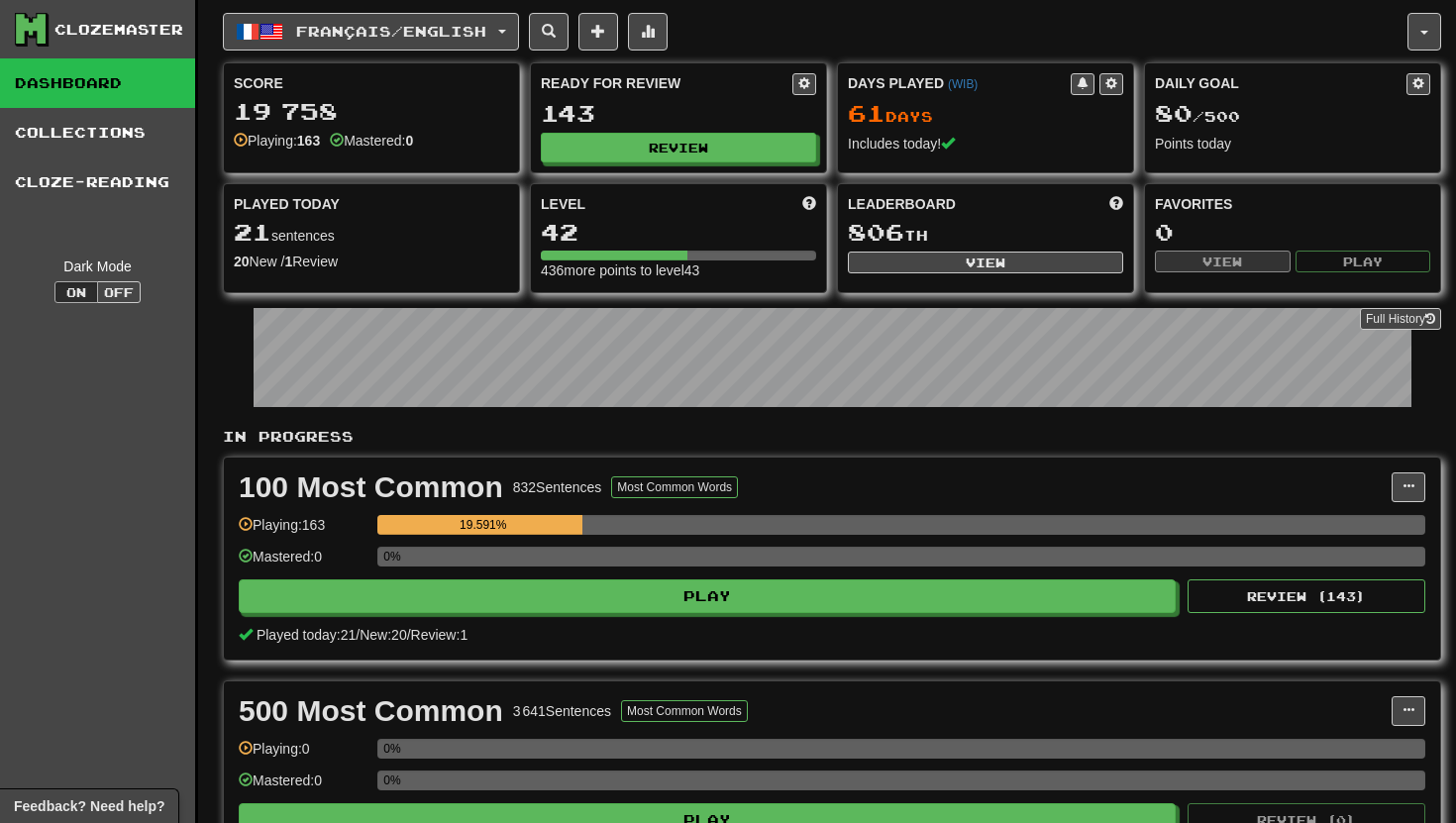 click on "Clozemaster" at bounding box center (119, 30) 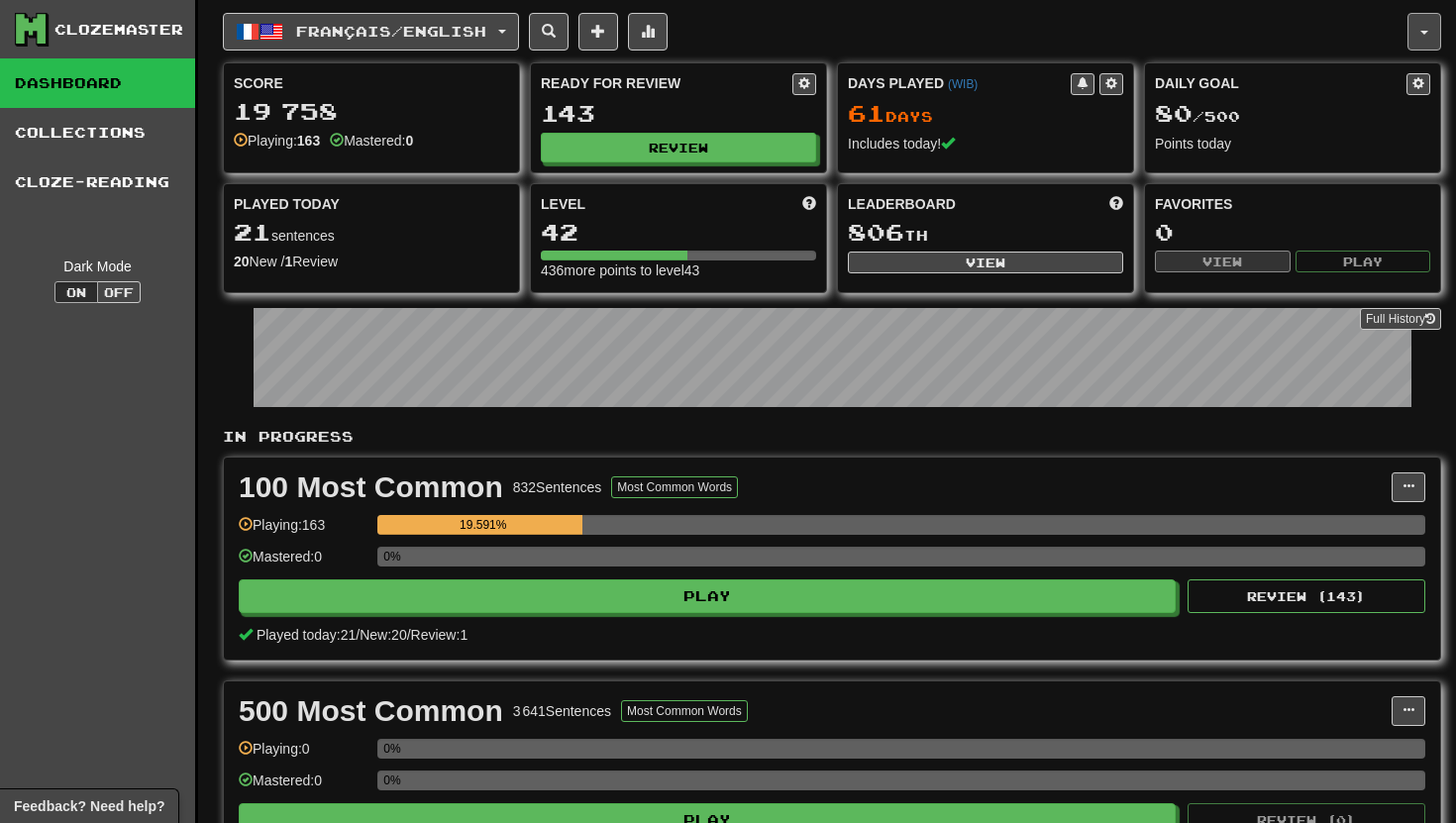 click at bounding box center (1424, 32) 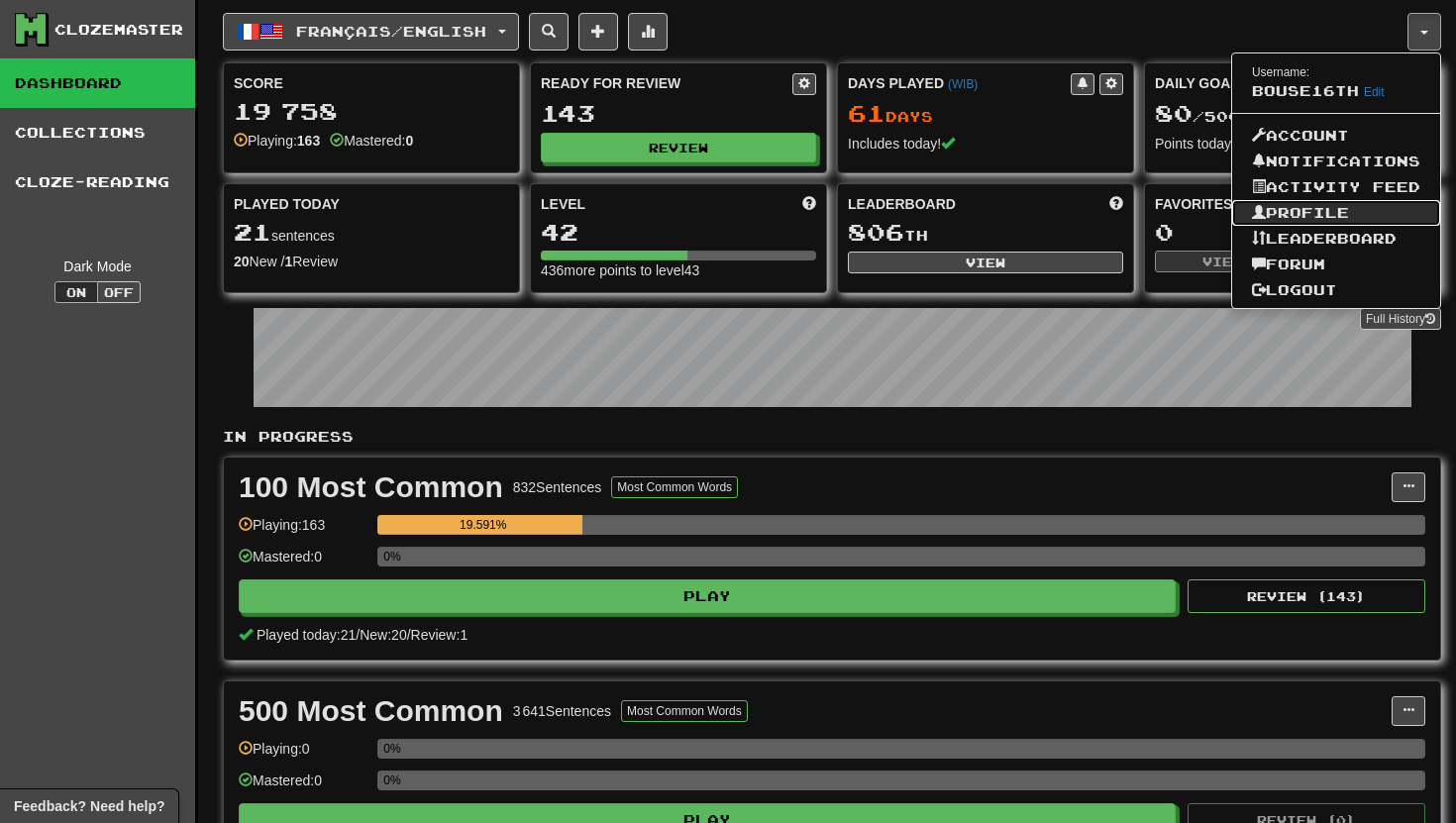 click on "Profile" at bounding box center (1336, 213) 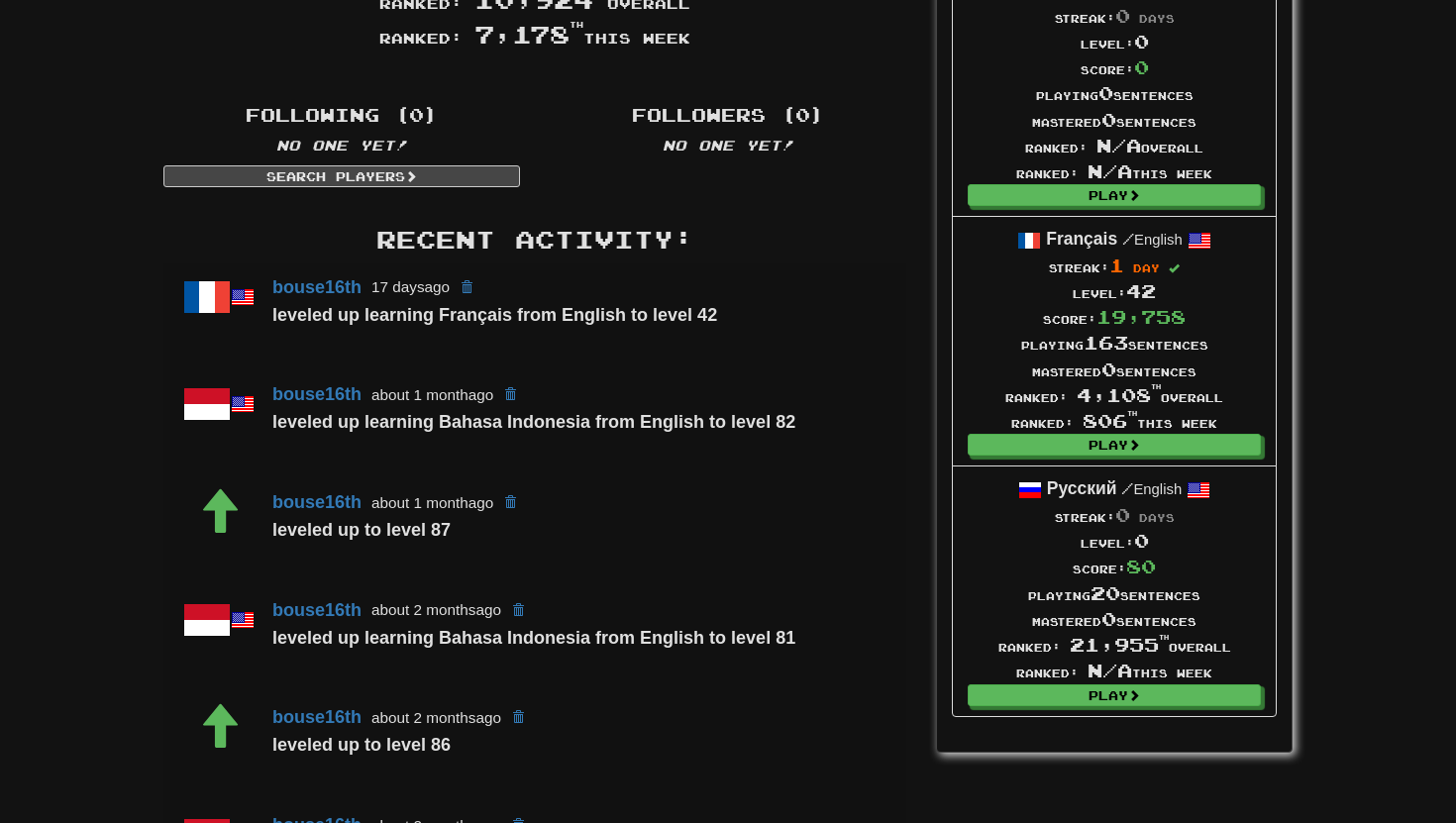 scroll, scrollTop: 0, scrollLeft: 0, axis: both 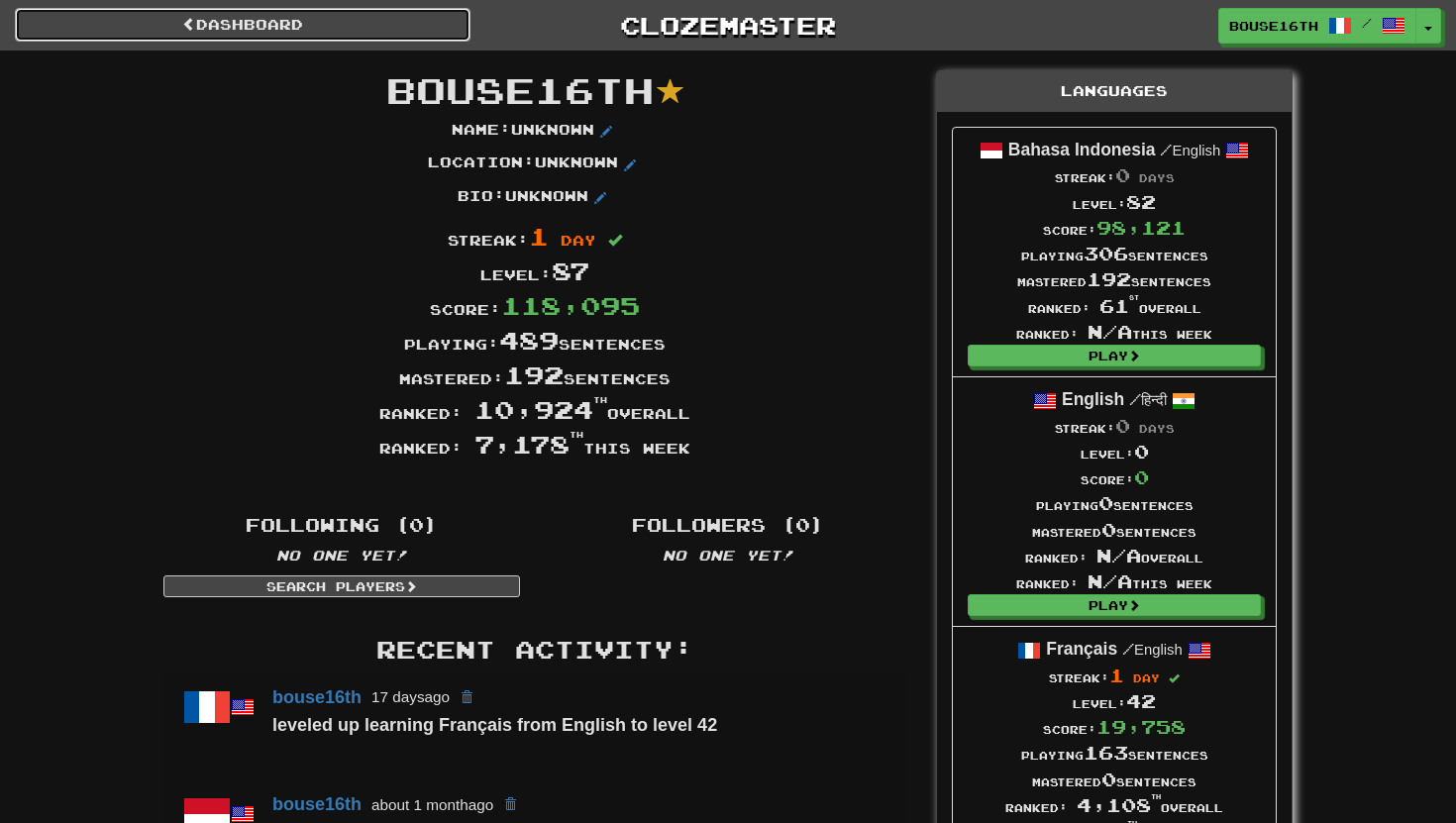 click on "Dashboard" at bounding box center (243, 25) 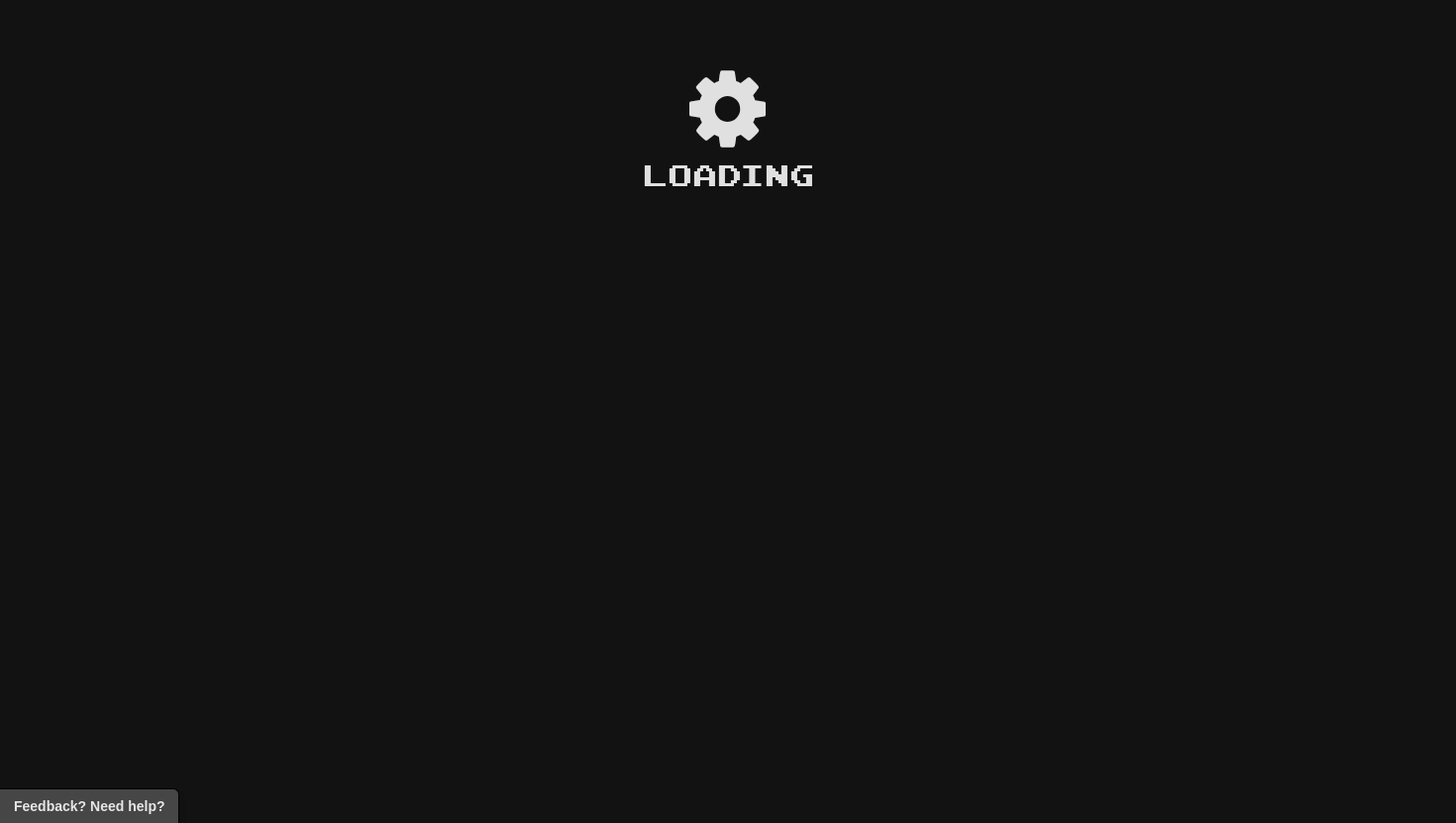 scroll, scrollTop: 0, scrollLeft: 0, axis: both 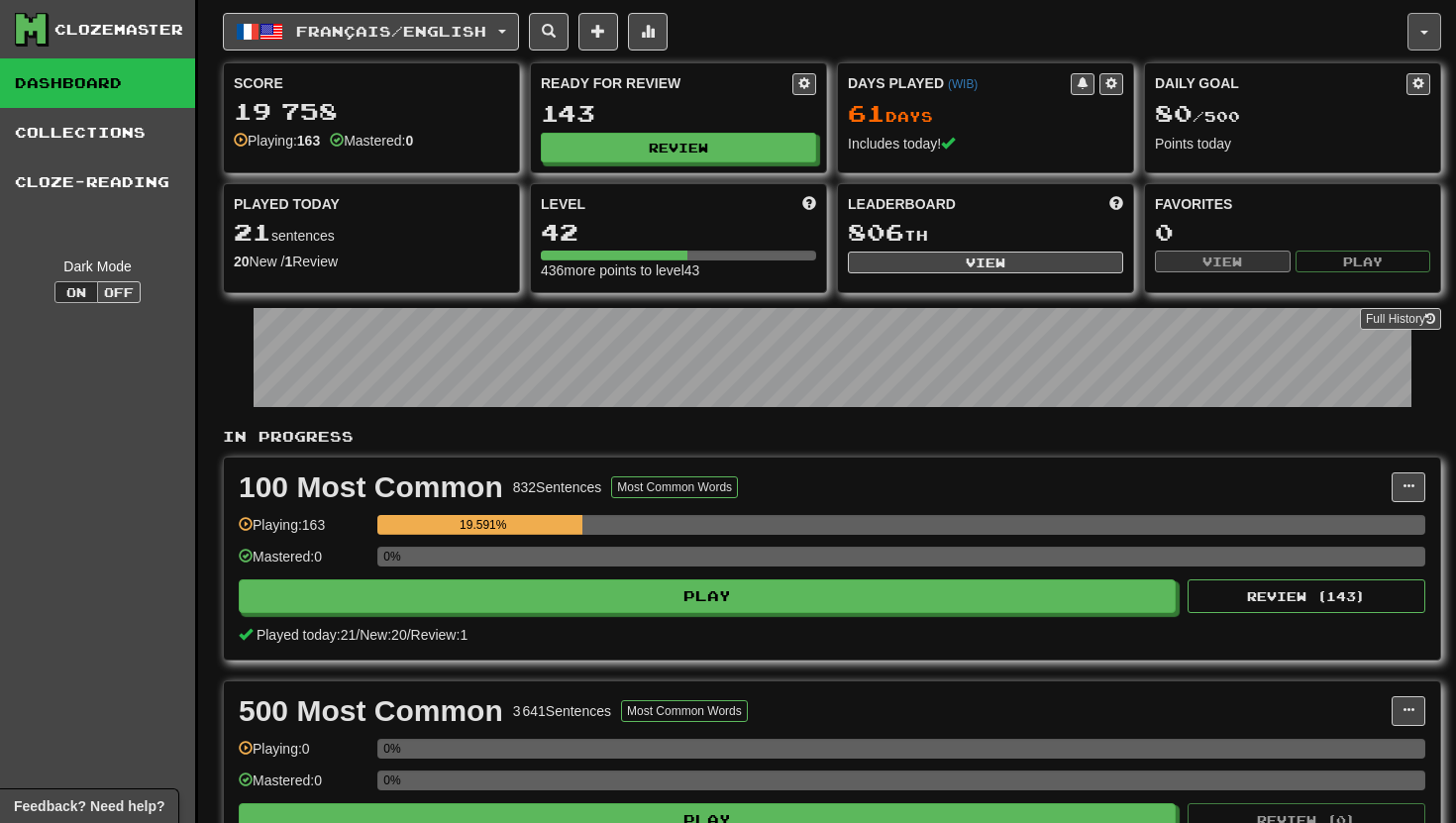 click at bounding box center [1424, 32] 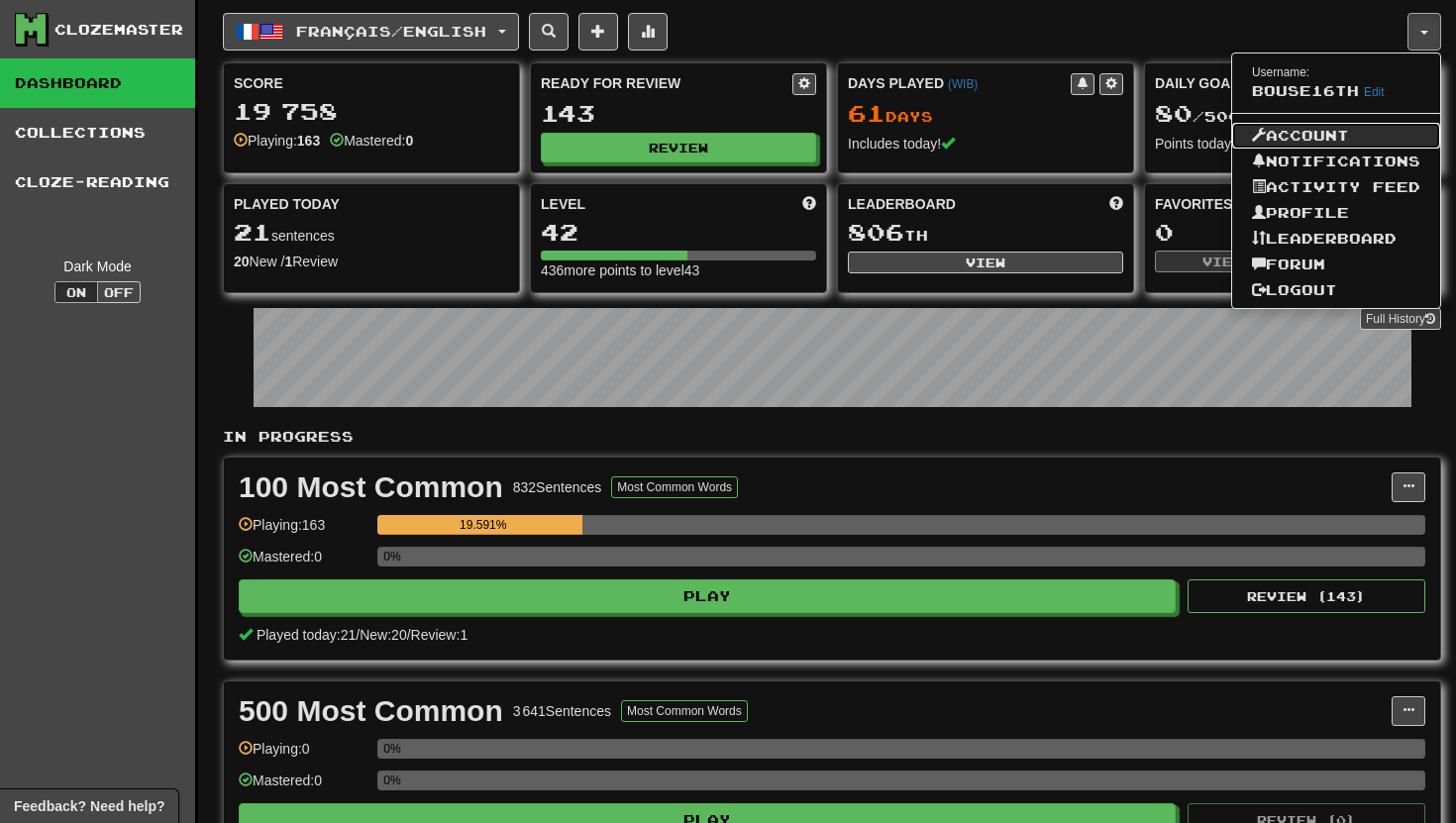 click on "Account" at bounding box center [1336, 136] 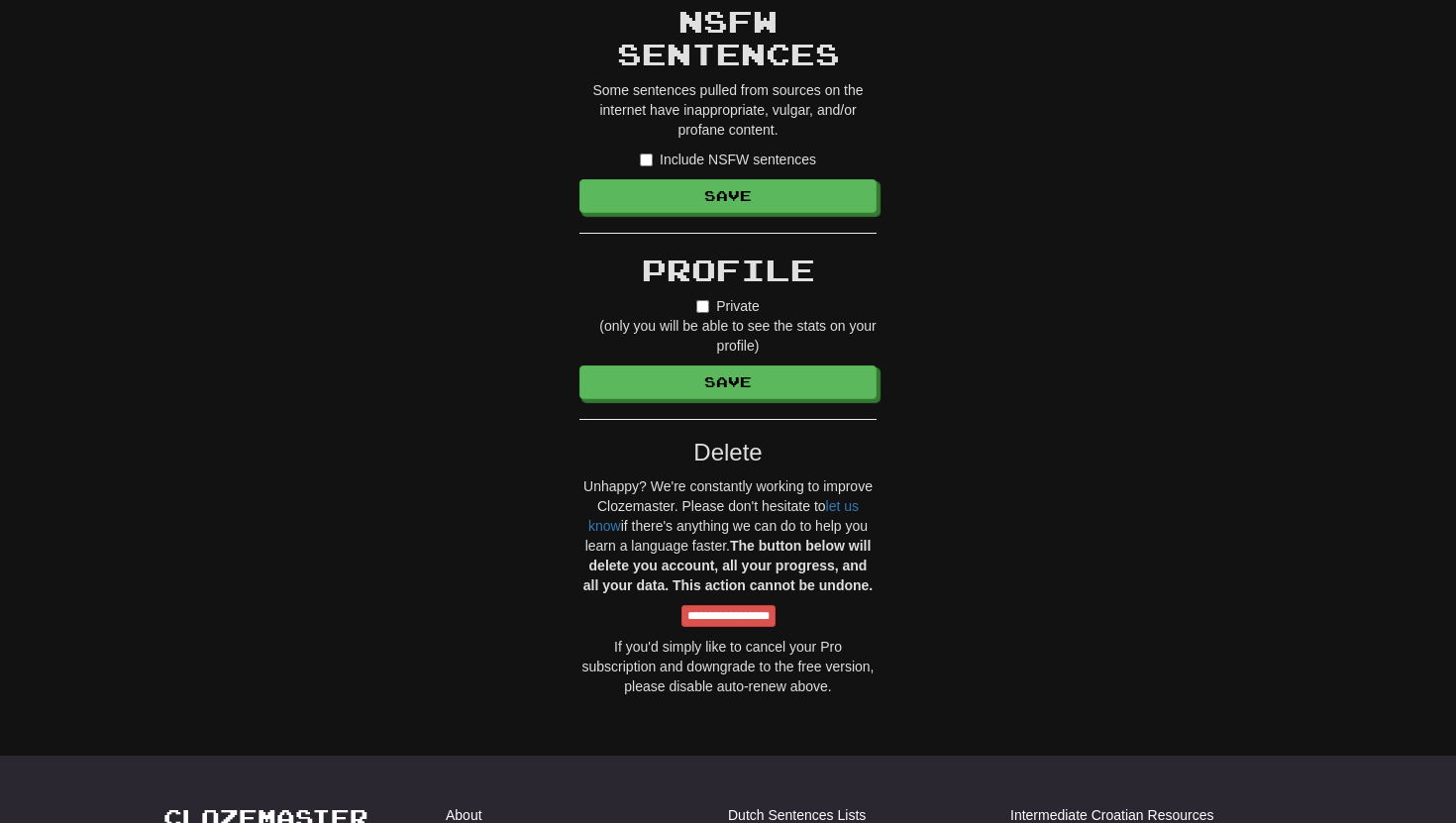 scroll, scrollTop: 1757, scrollLeft: 0, axis: vertical 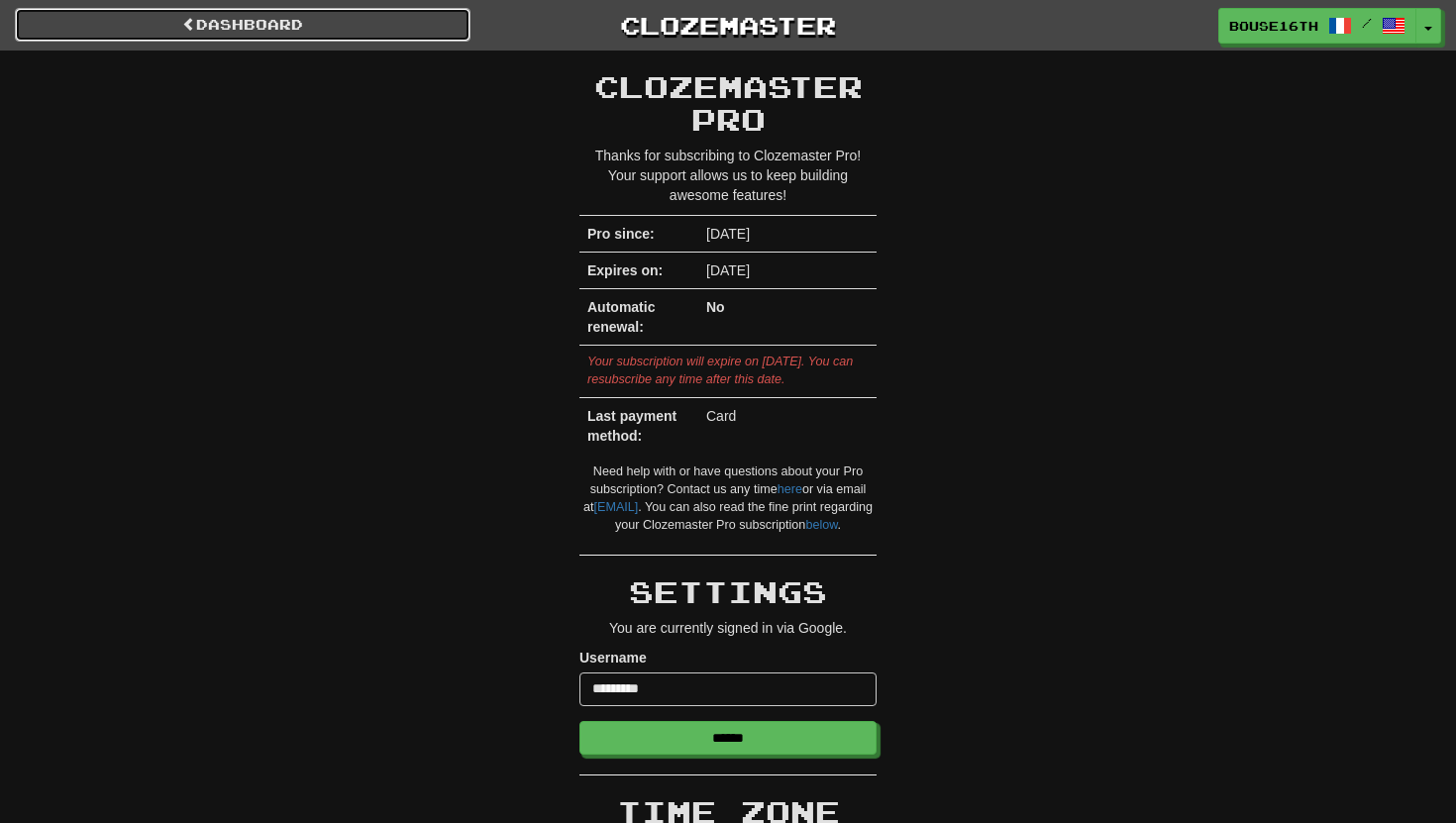 click on "Dashboard" at bounding box center (243, 25) 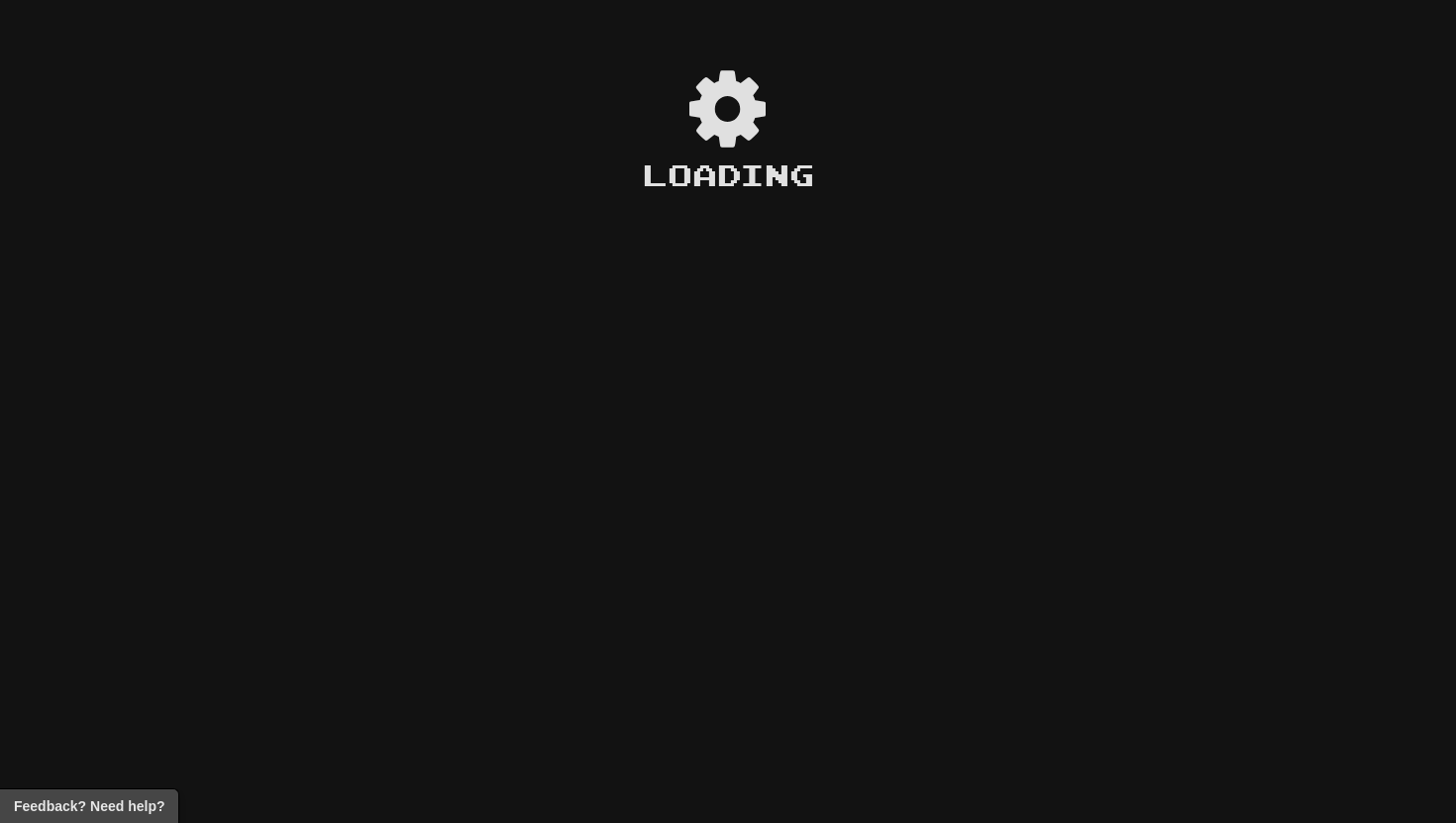 scroll, scrollTop: 0, scrollLeft: 0, axis: both 